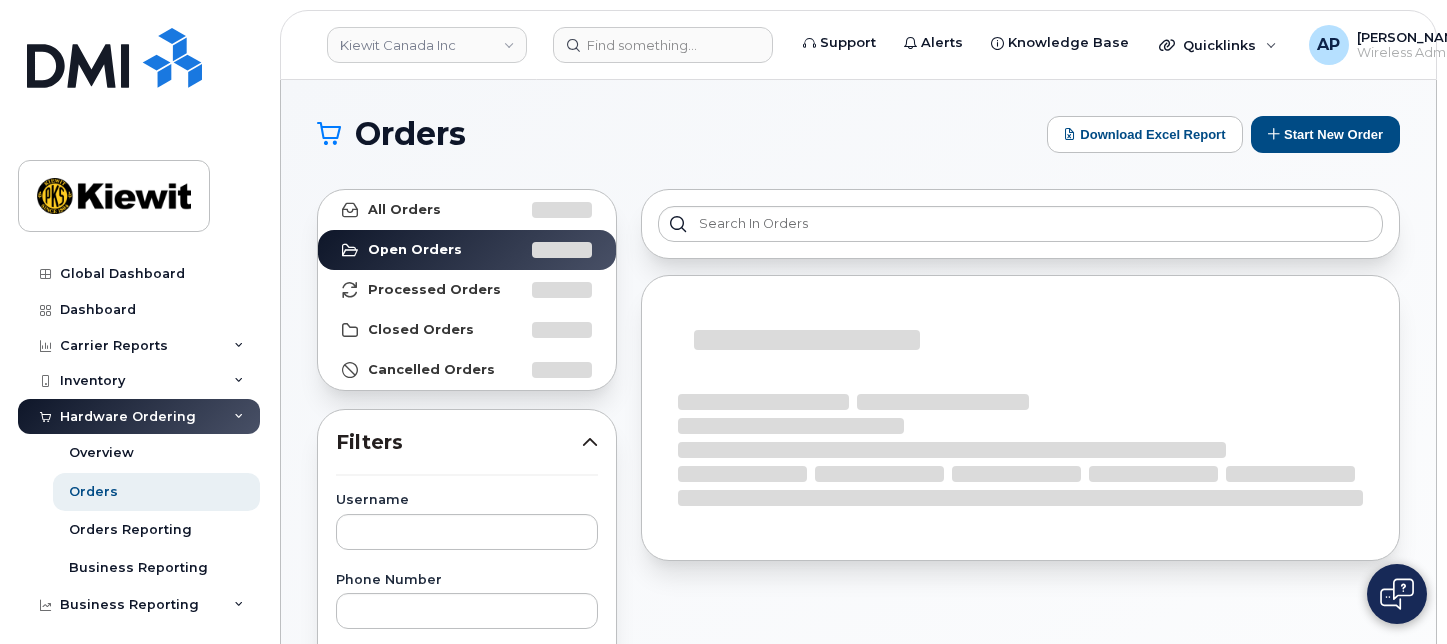 scroll, scrollTop: 0, scrollLeft: 0, axis: both 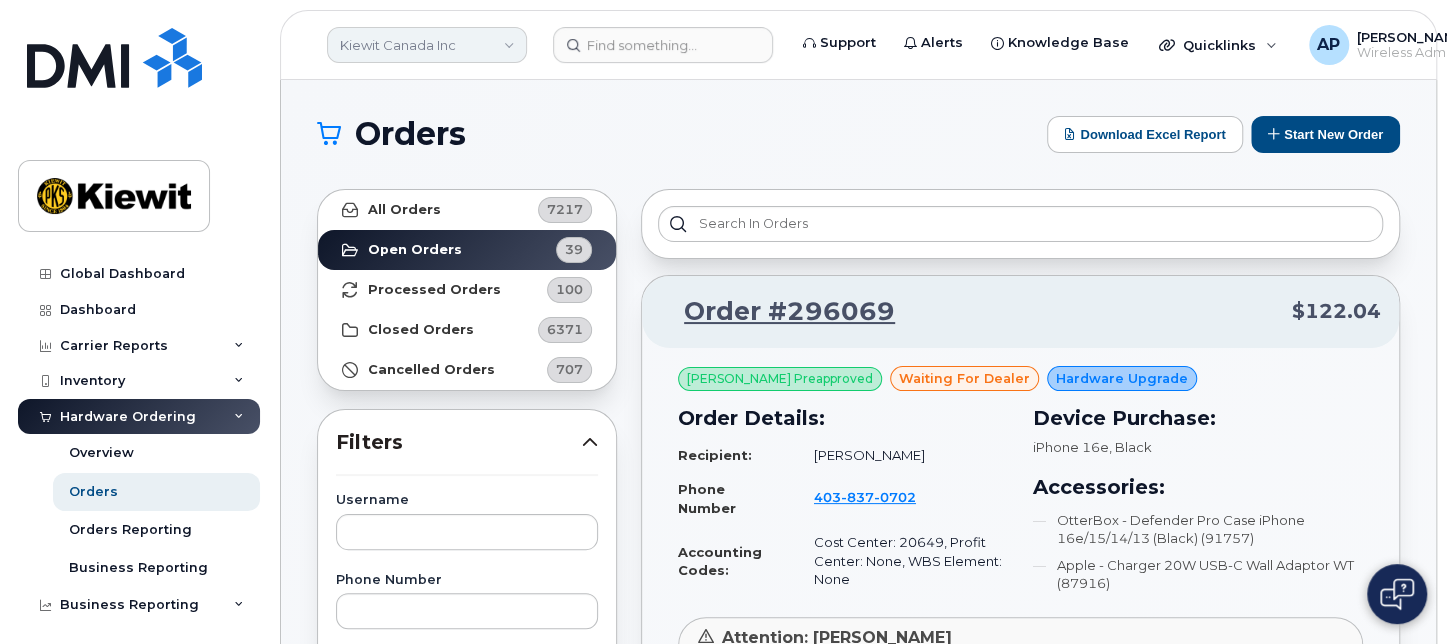 click on "Kiewit Canada Inc" at bounding box center [427, 45] 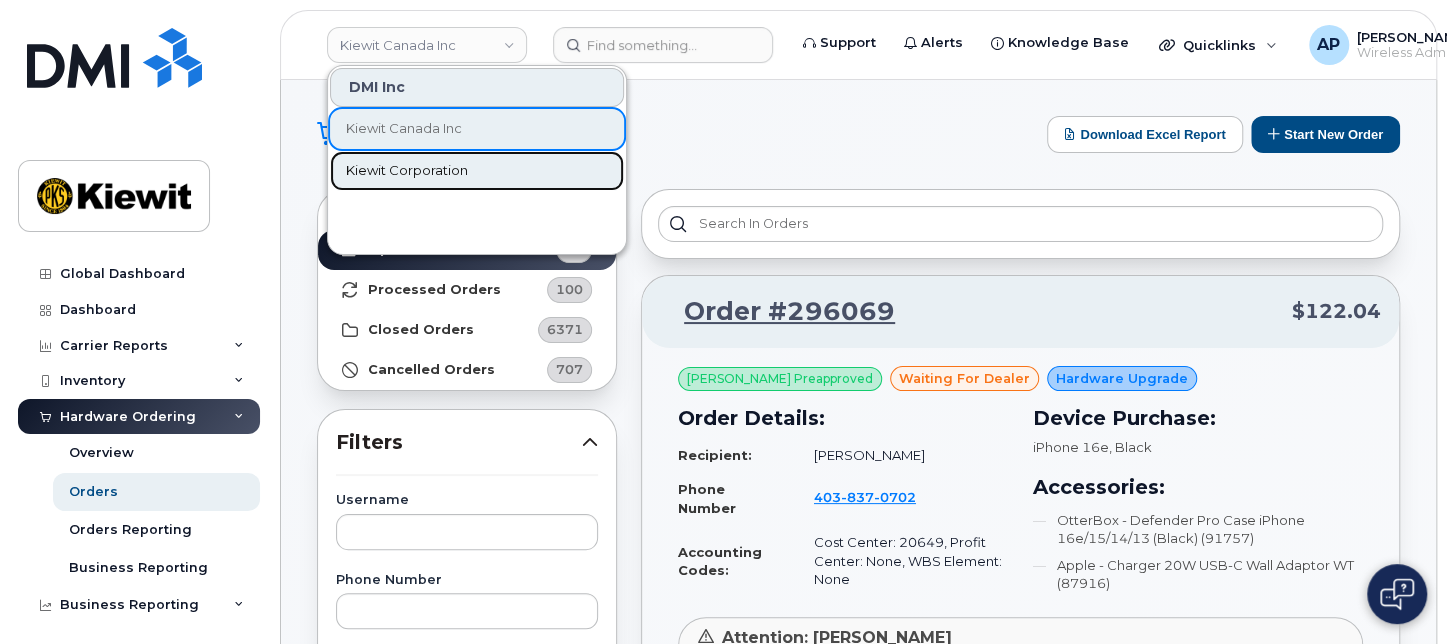 click on "Kiewit Corporation" 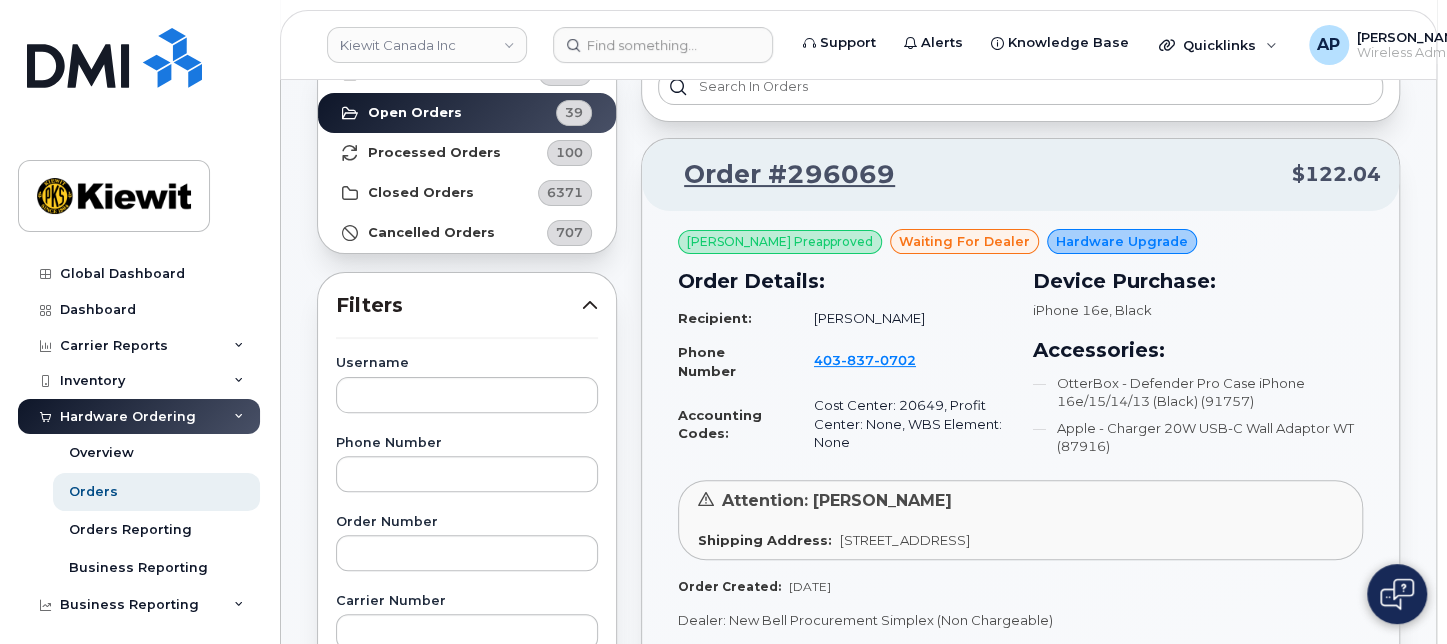 scroll, scrollTop: 204, scrollLeft: 0, axis: vertical 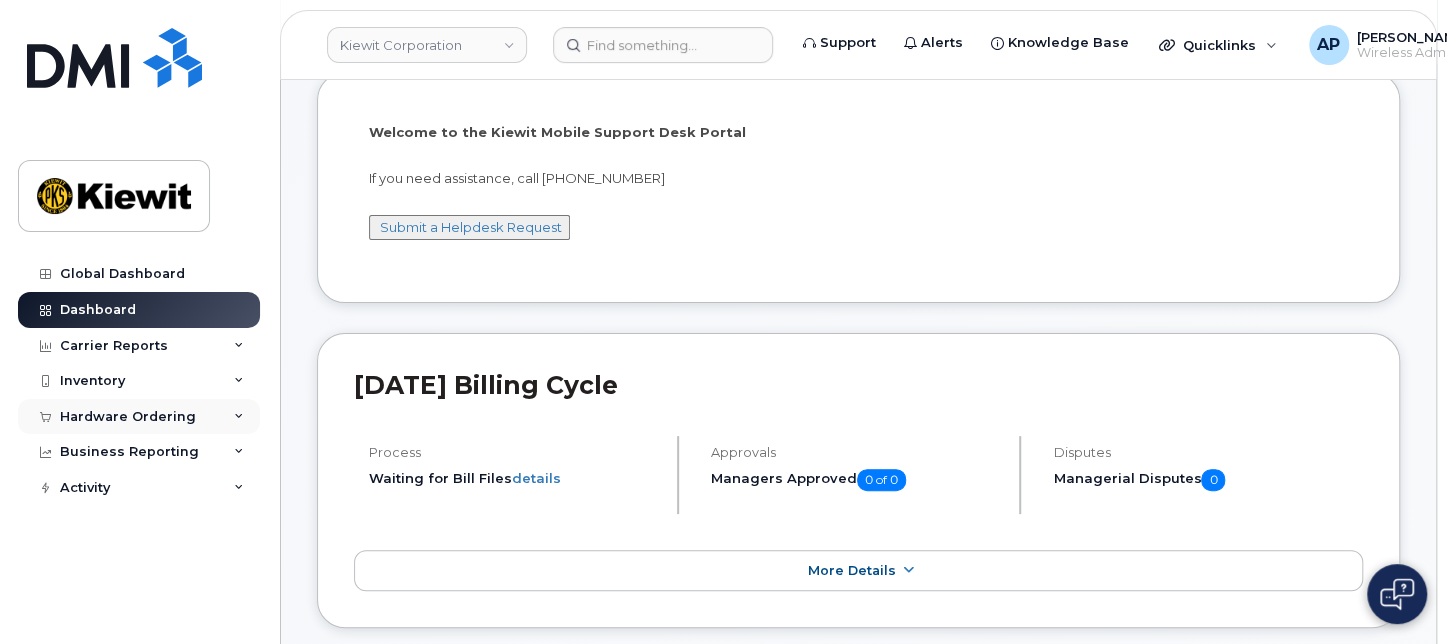 click on "Hardware Ordering" 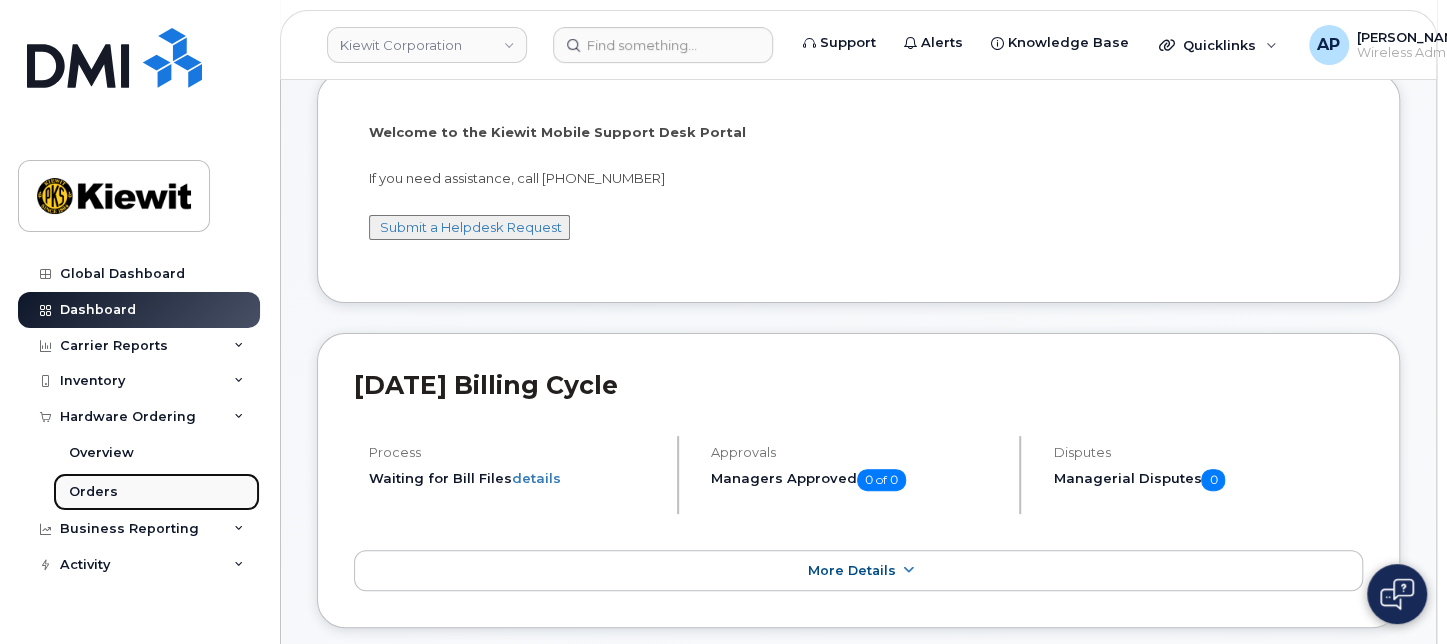 click on "Orders" 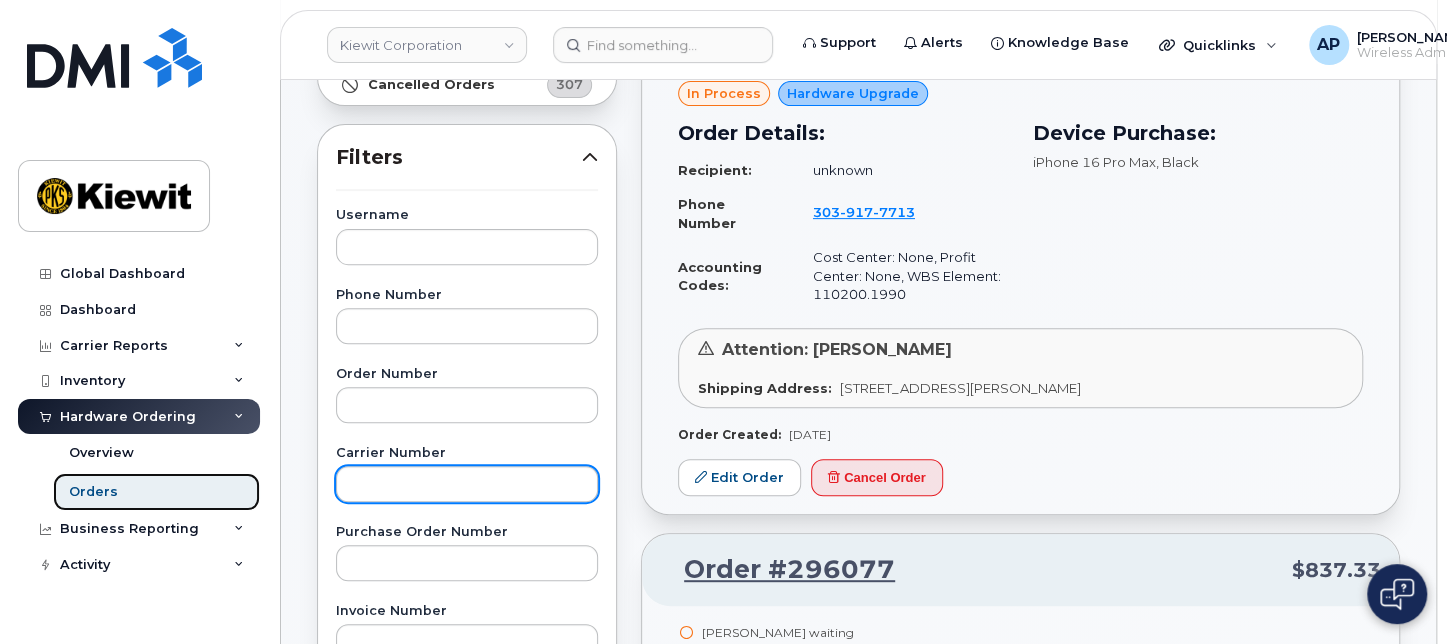 scroll, scrollTop: 333, scrollLeft: 0, axis: vertical 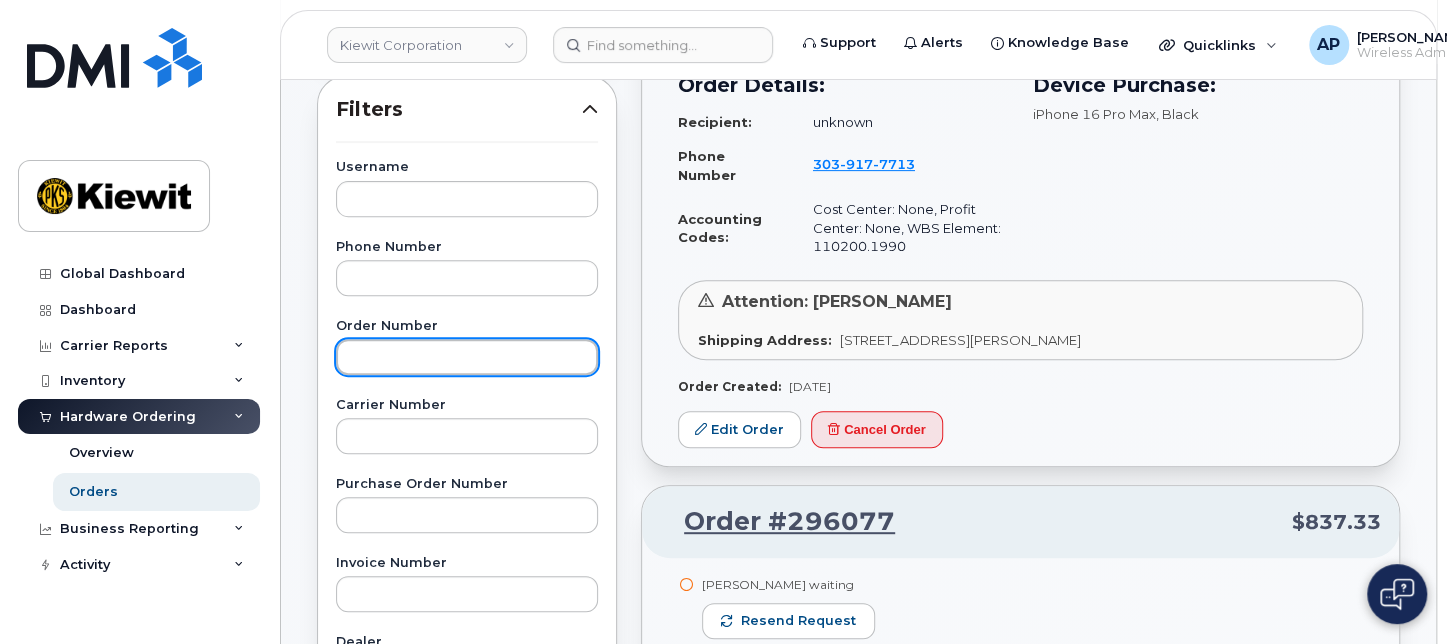 click 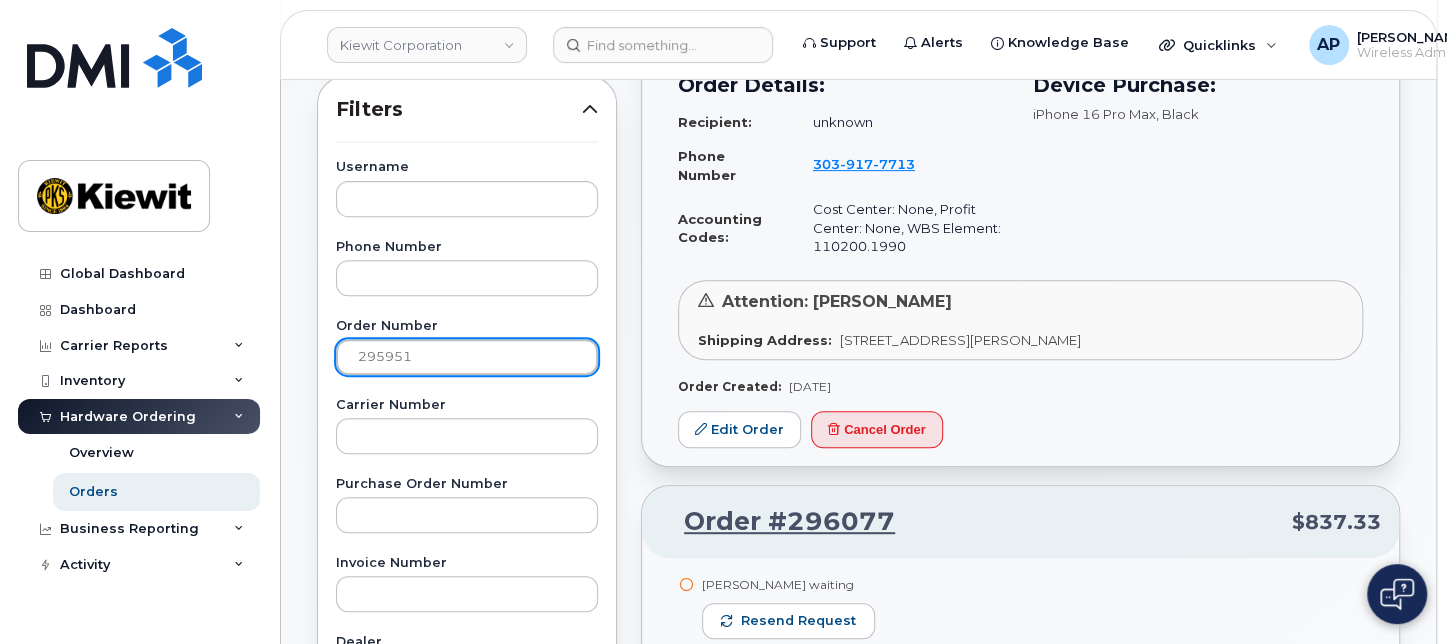 click on "Apply Filter" 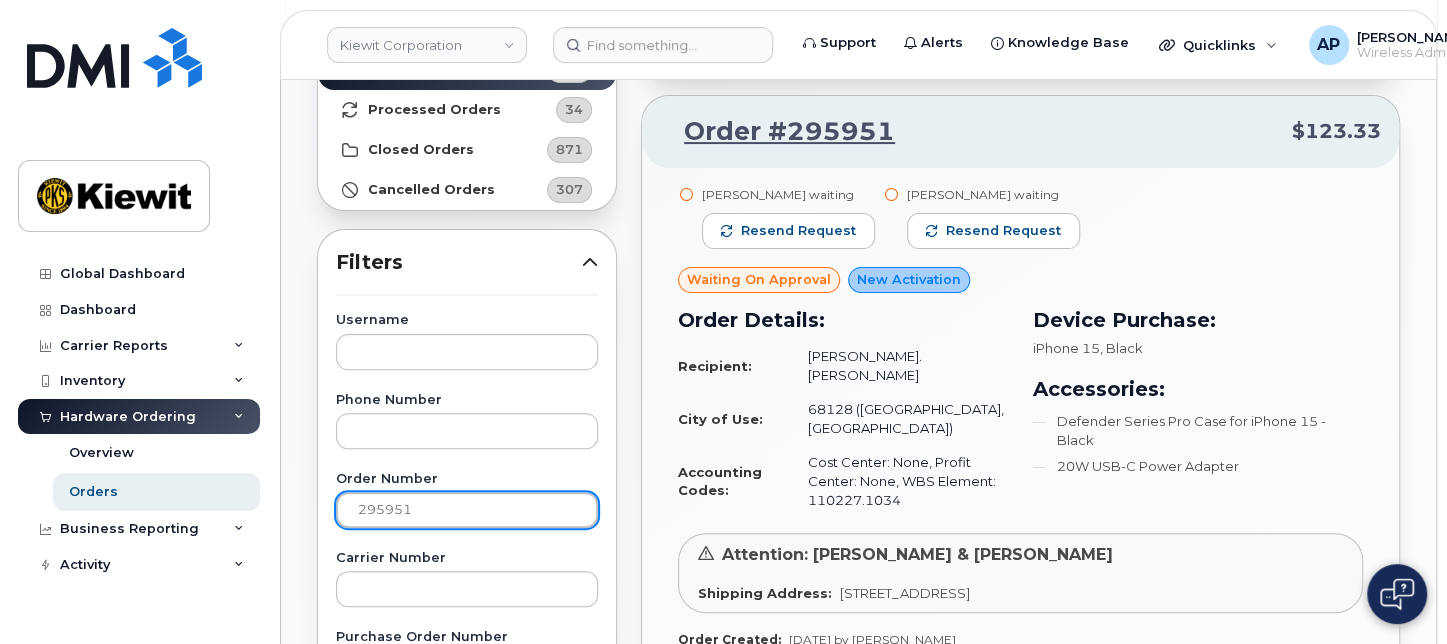 scroll, scrollTop: 111, scrollLeft: 0, axis: vertical 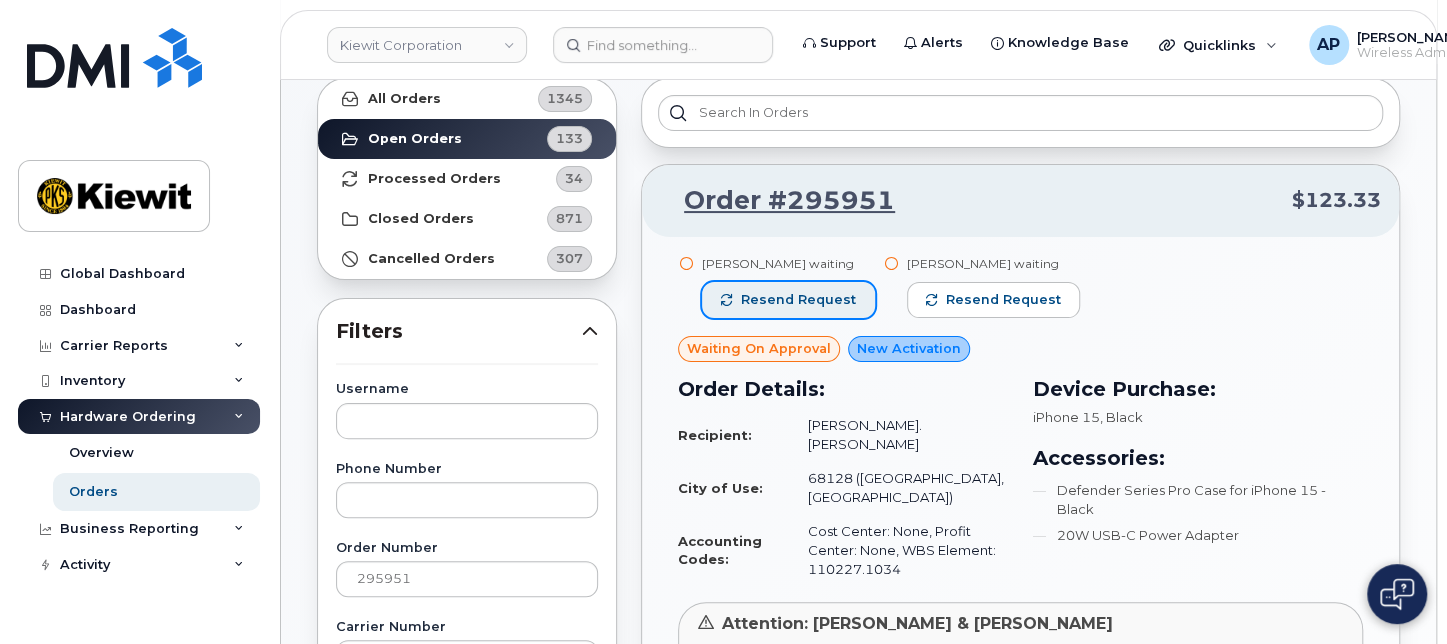 click on "Resend request" 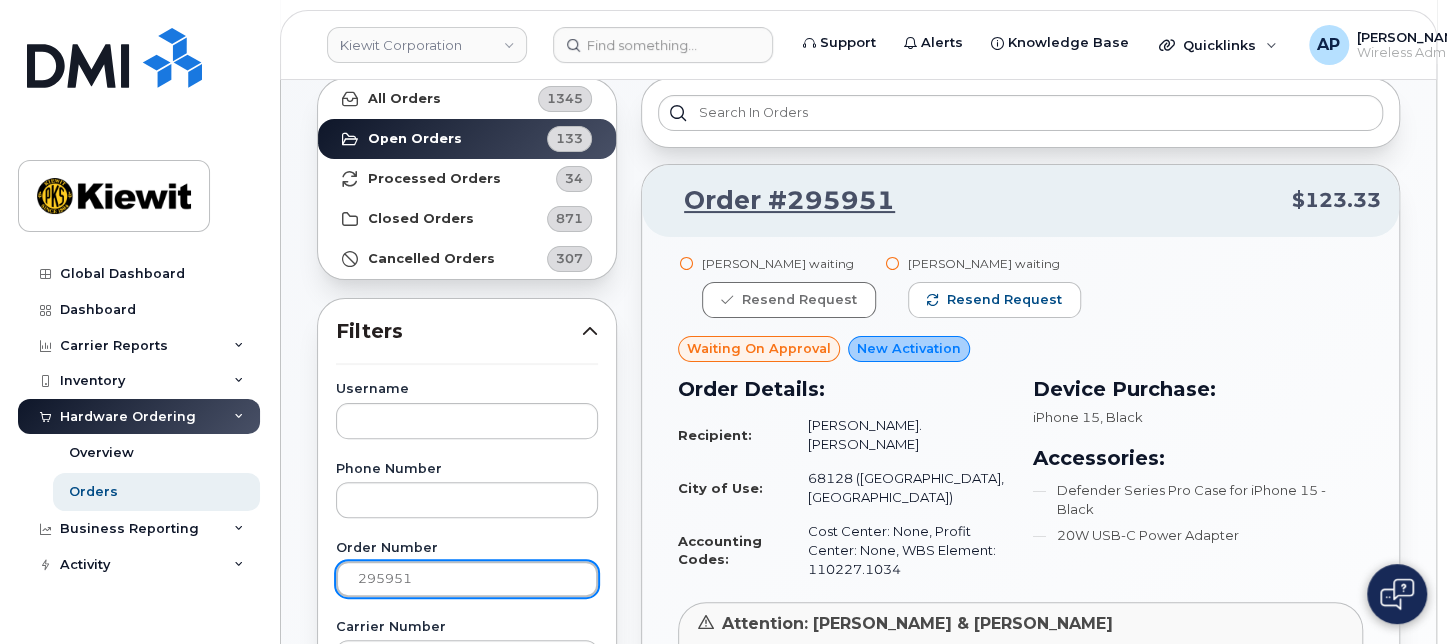 drag, startPoint x: 422, startPoint y: 575, endPoint x: 267, endPoint y: 584, distance: 155.26108 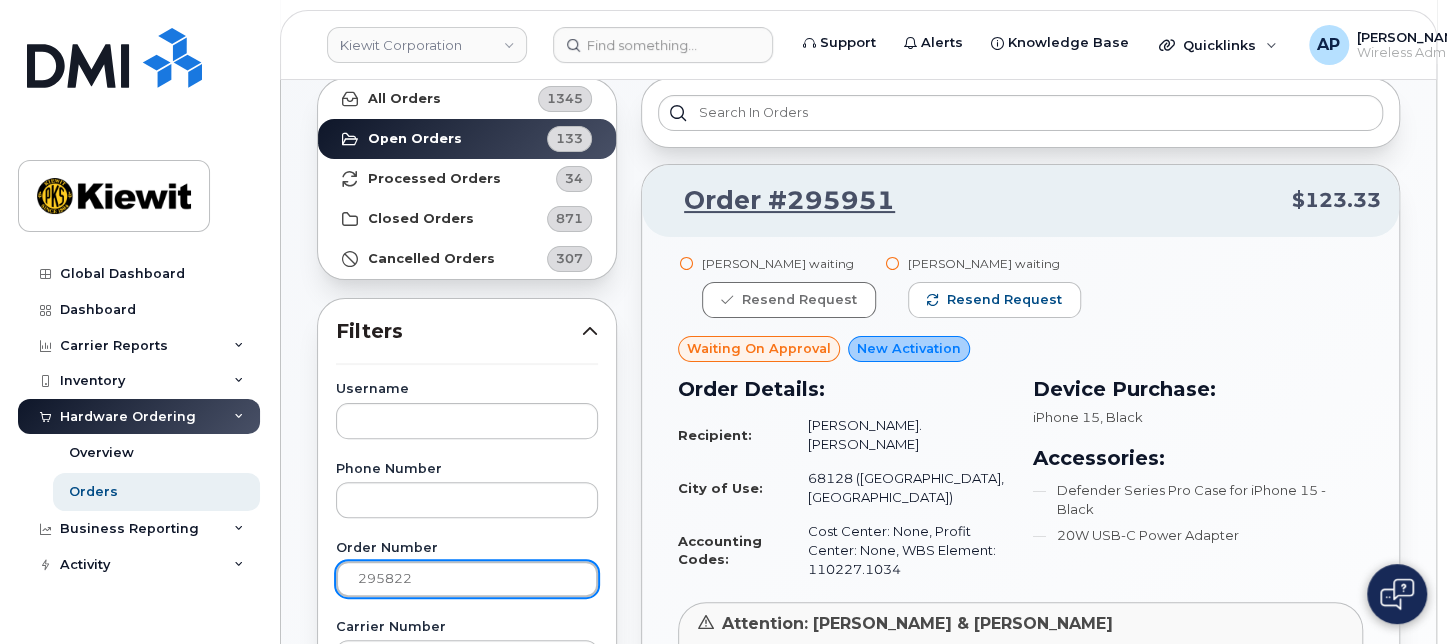 click on "Apply Filter" 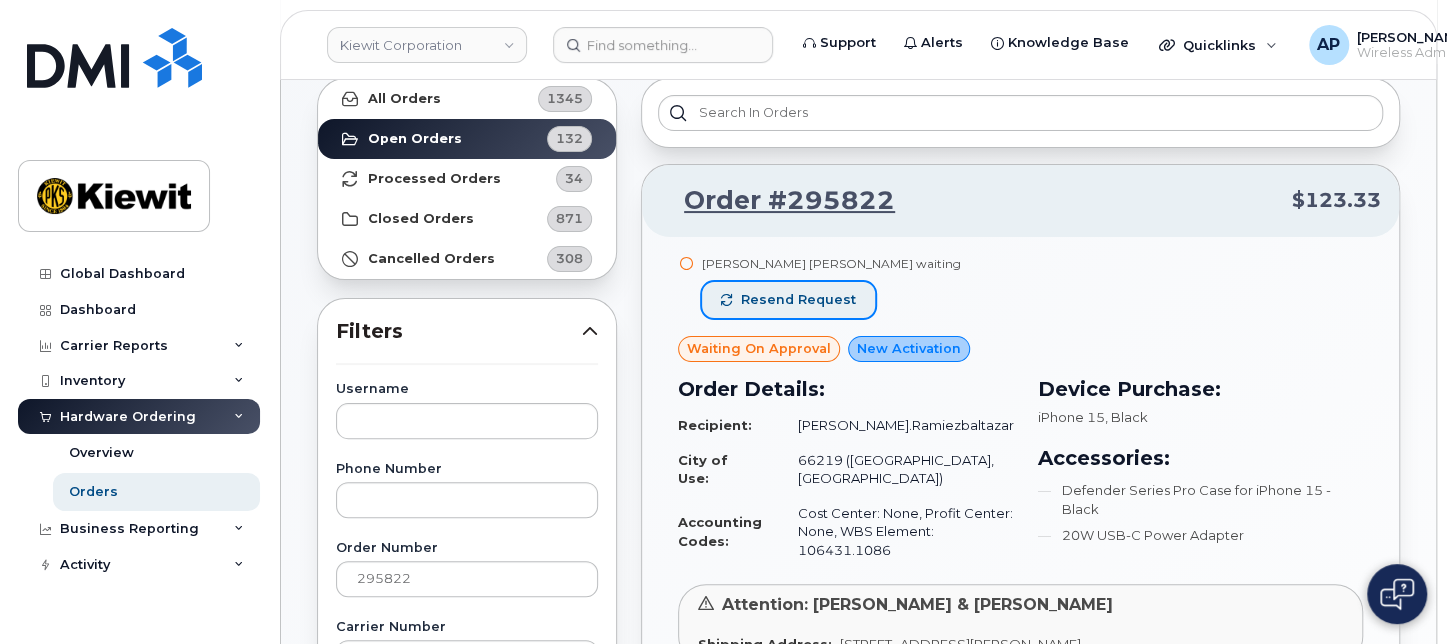 click on "Resend request" 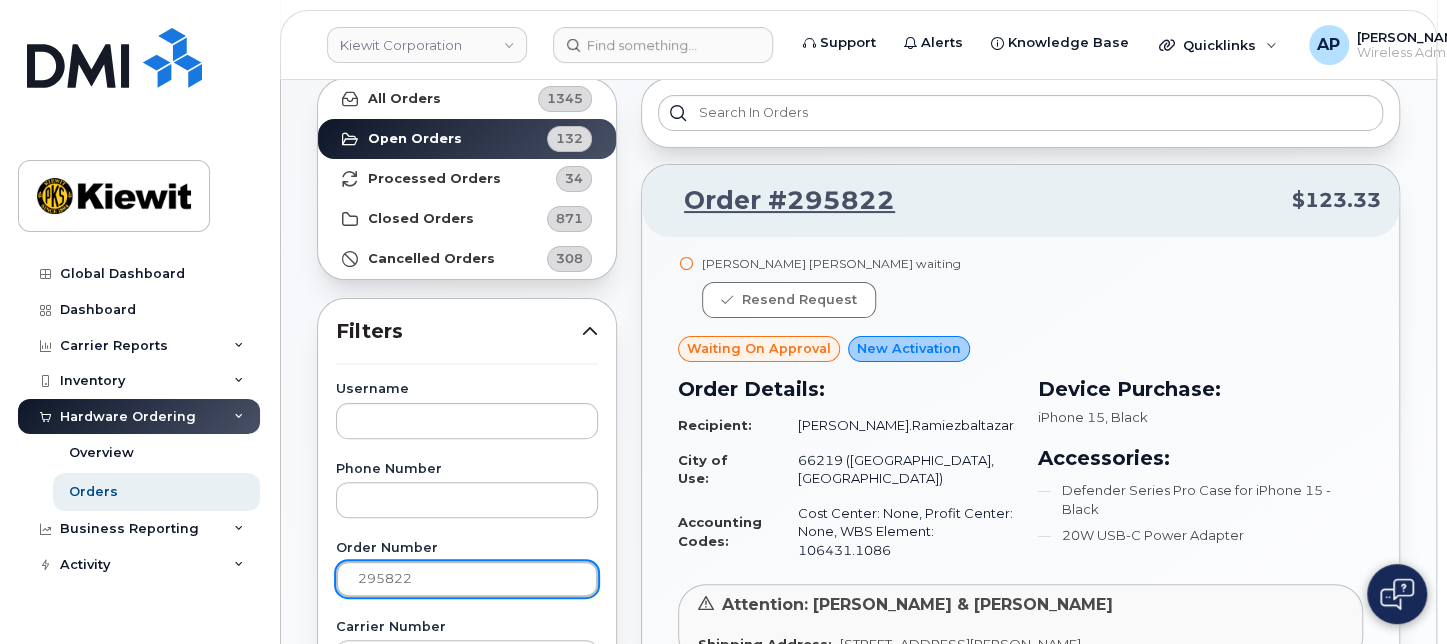 drag, startPoint x: 462, startPoint y: 559, endPoint x: 305, endPoint y: 577, distance: 158.02847 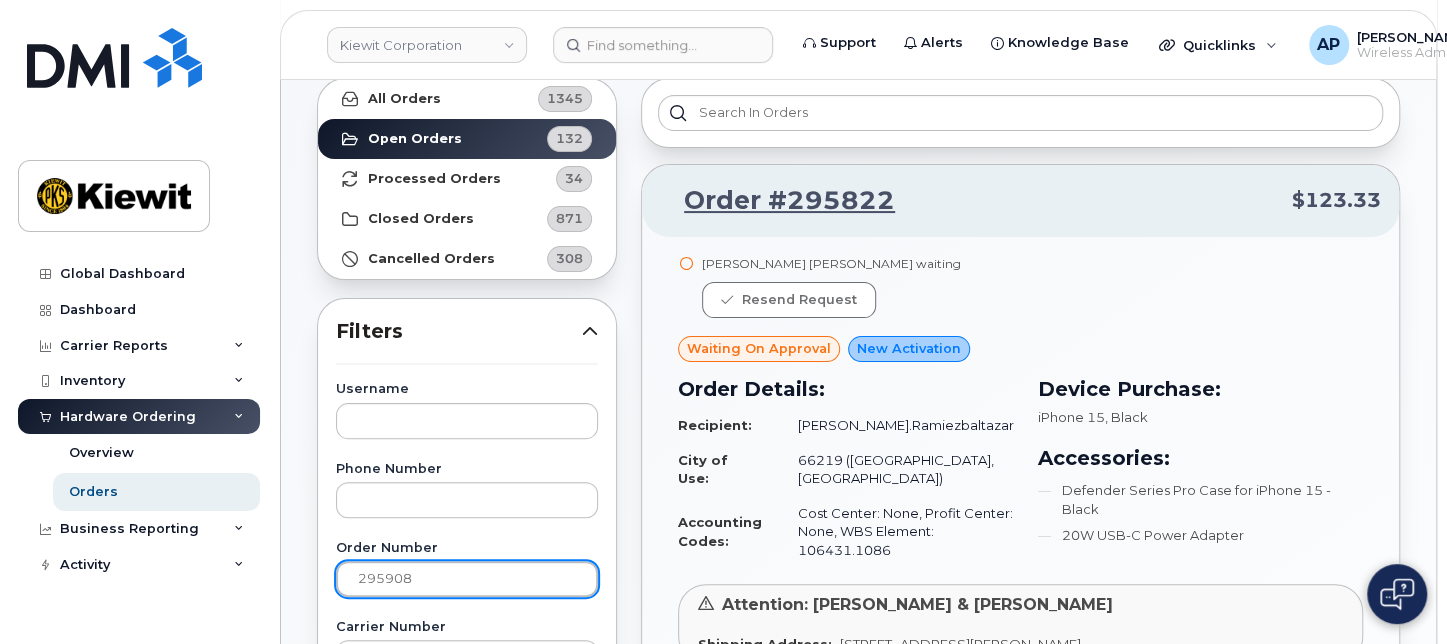 click on "Apply Filter" 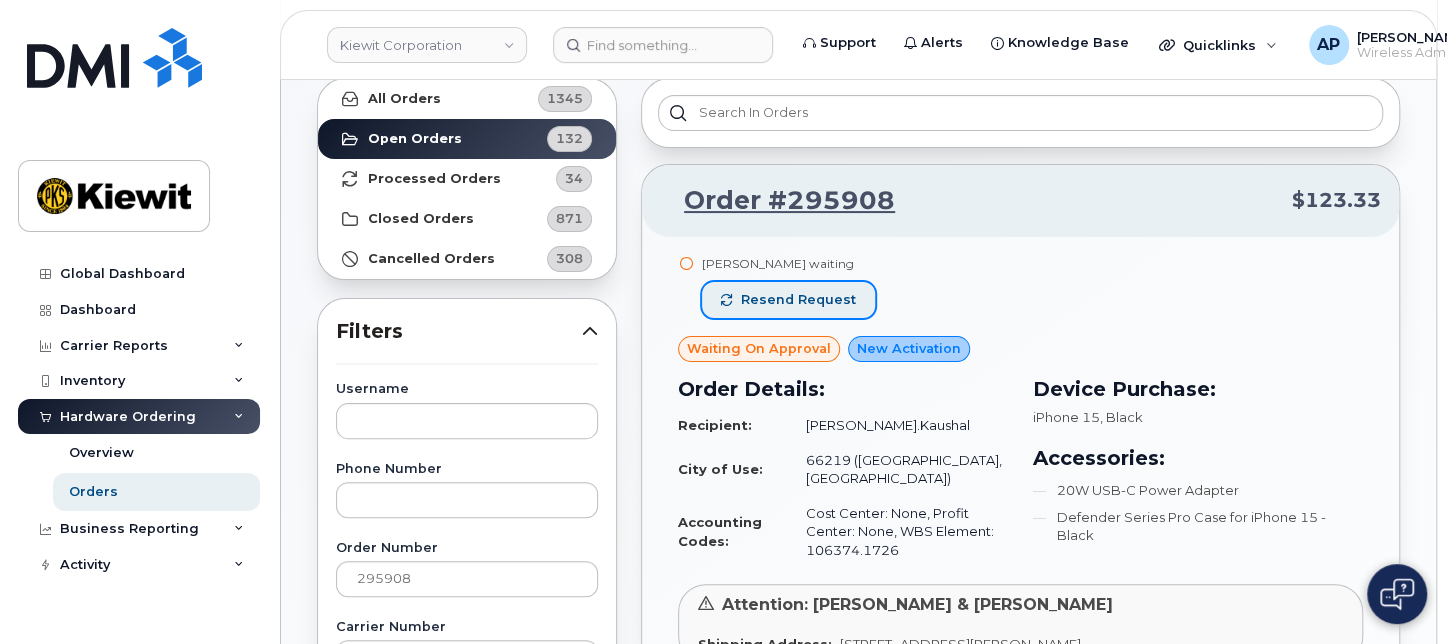 click on "Resend request" 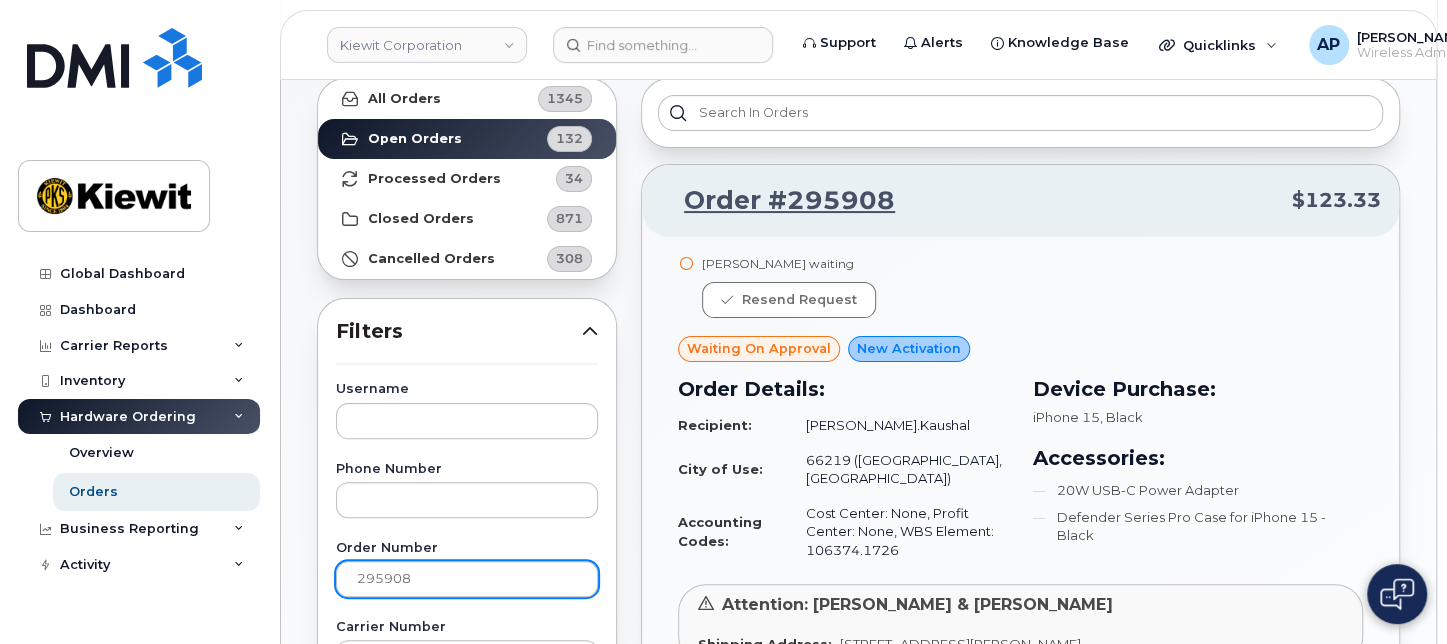 drag, startPoint x: 401, startPoint y: 598, endPoint x: 426, endPoint y: 583, distance: 29.15476 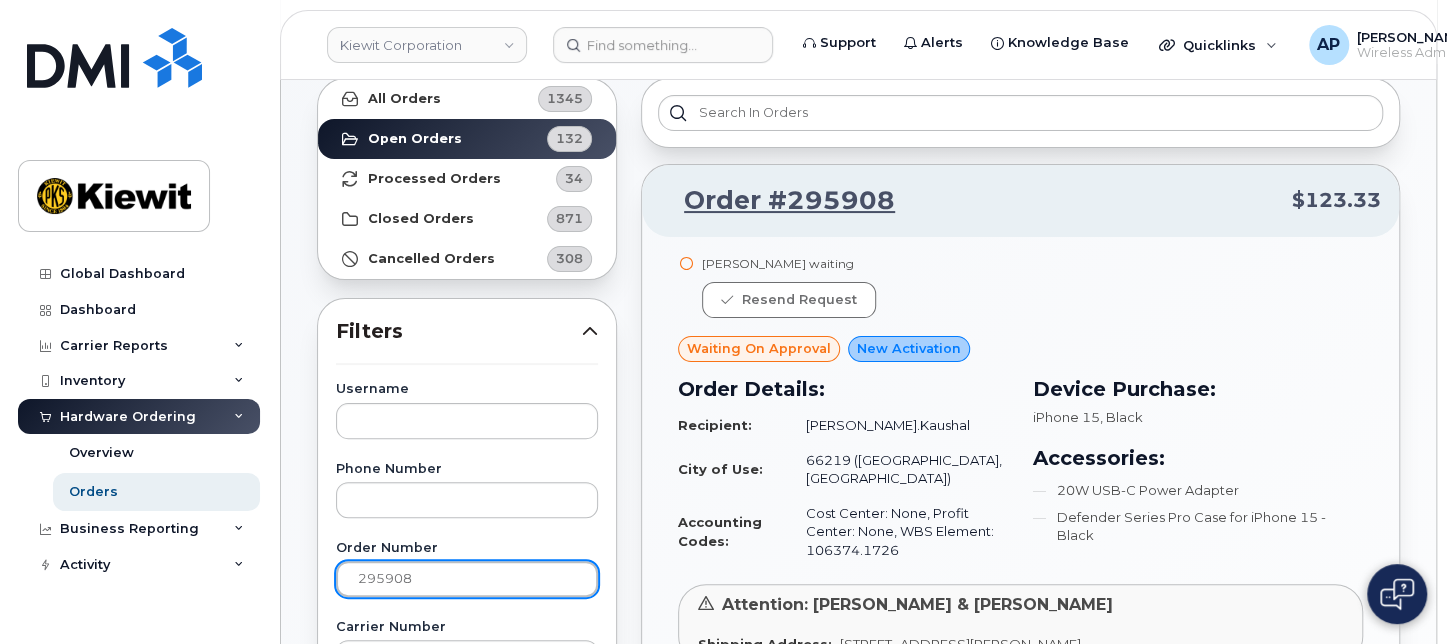 click on "295908" 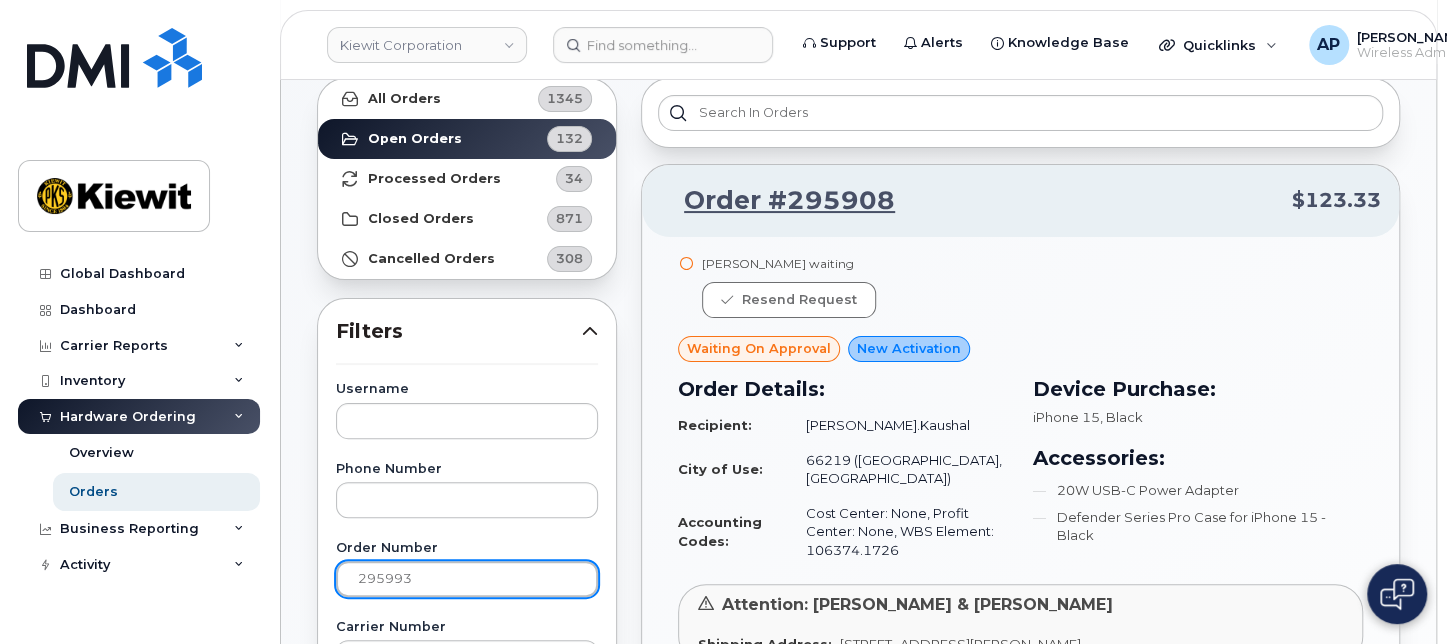 click on "Apply Filter" 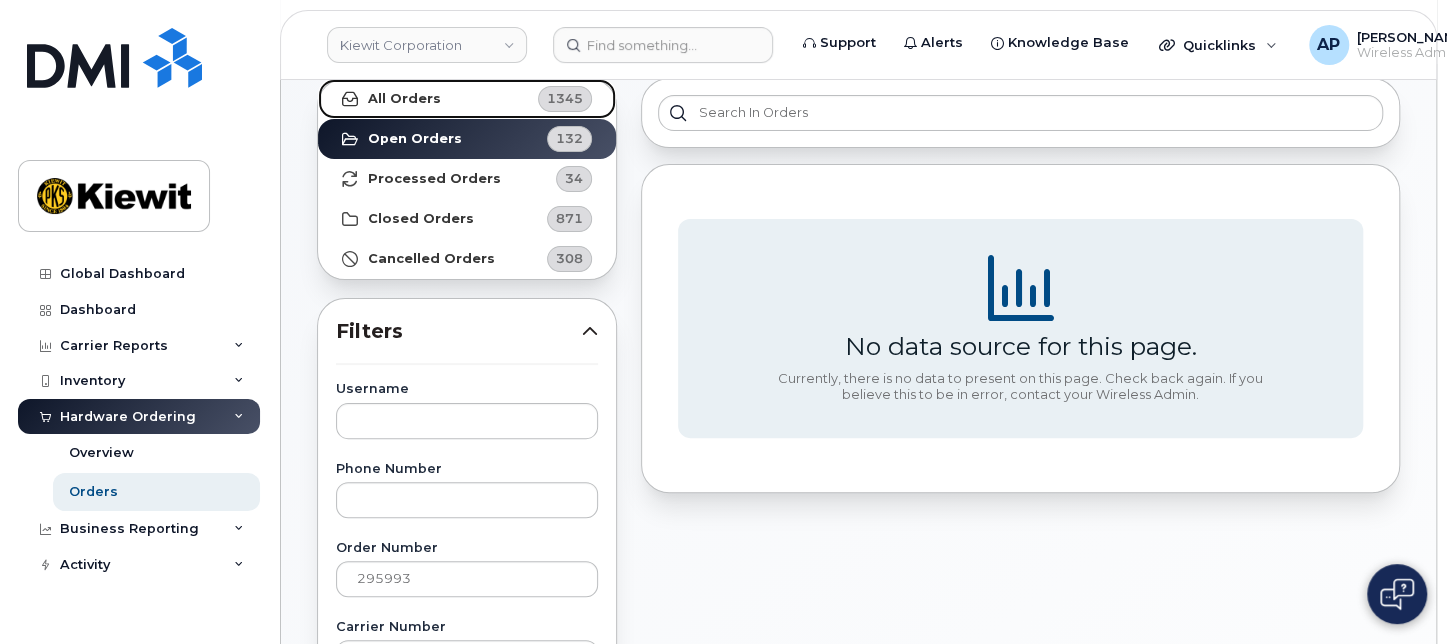 click on "All Orders 1345" 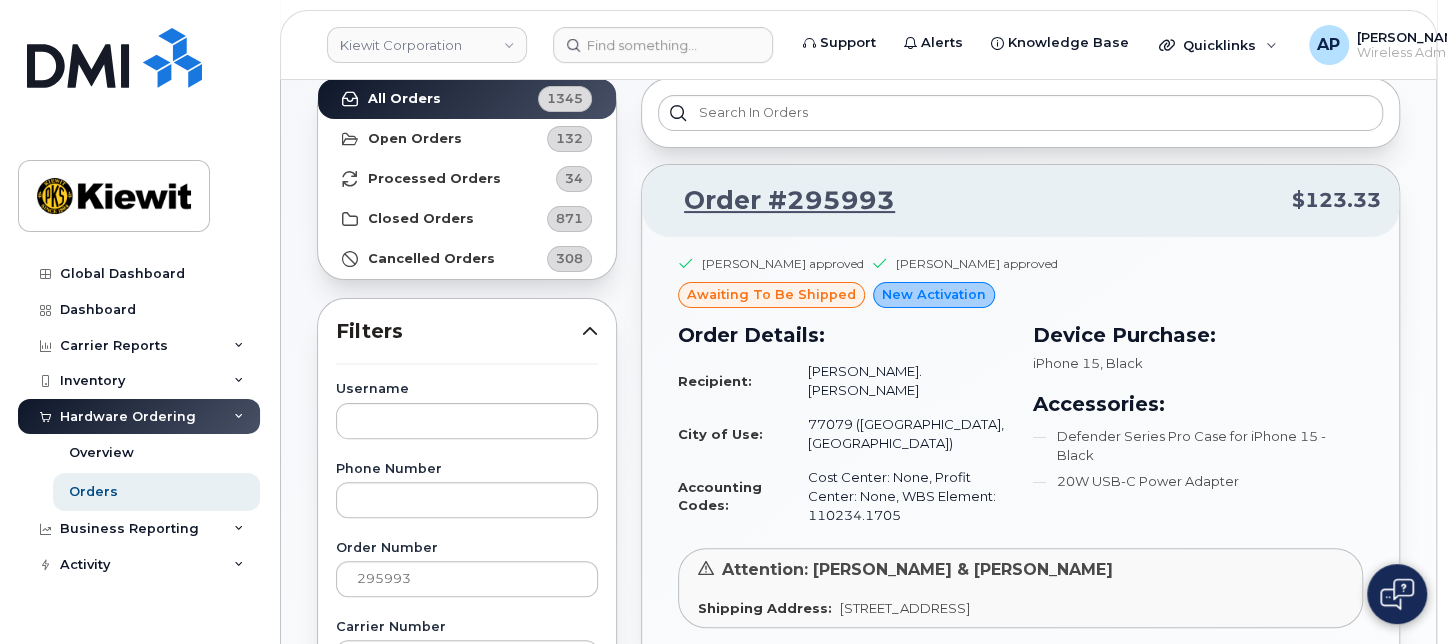 click on "Username Phone Number Order Number 295993 Carrier Number Purchase Order Number Invoice Number Dealer DMI SNOW AT&T DMI SNOW T-Mobile DMI SNOW Verizon Wireless Carrier AT&T Wireless Verizon Wireless T-Mobile SIM IMEI Created By ServiceNow Task" 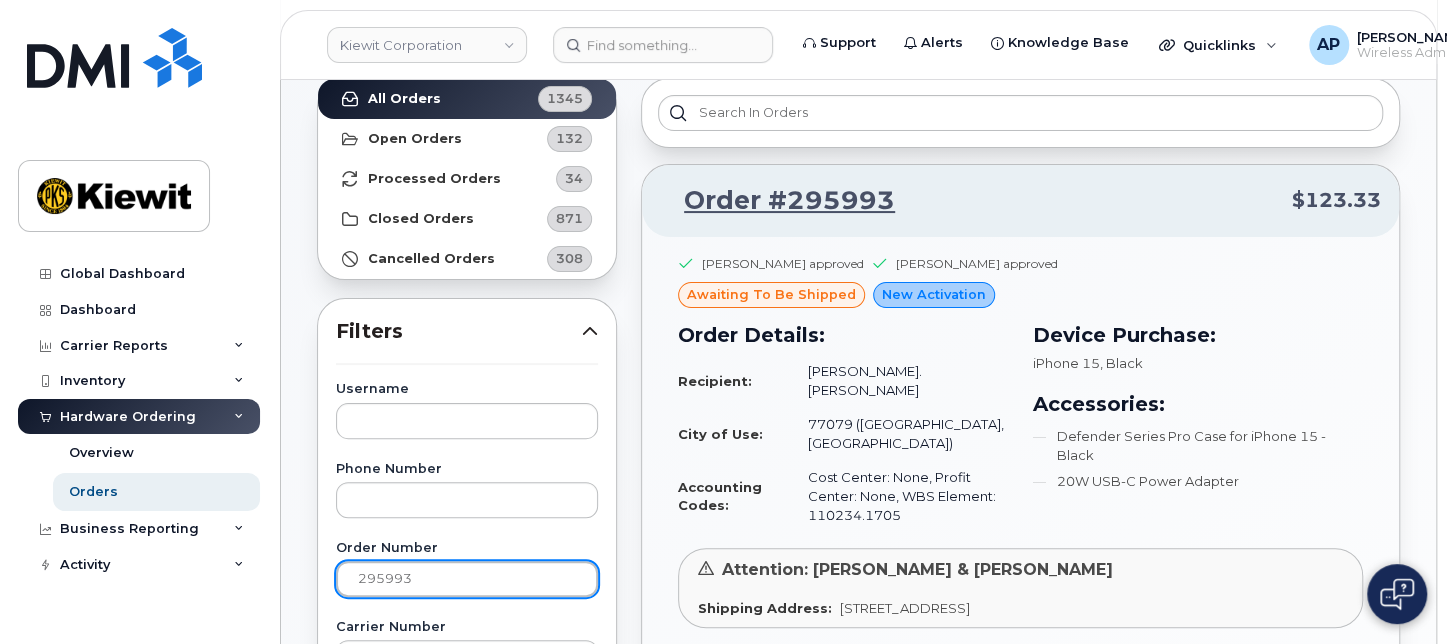 click on "295993" 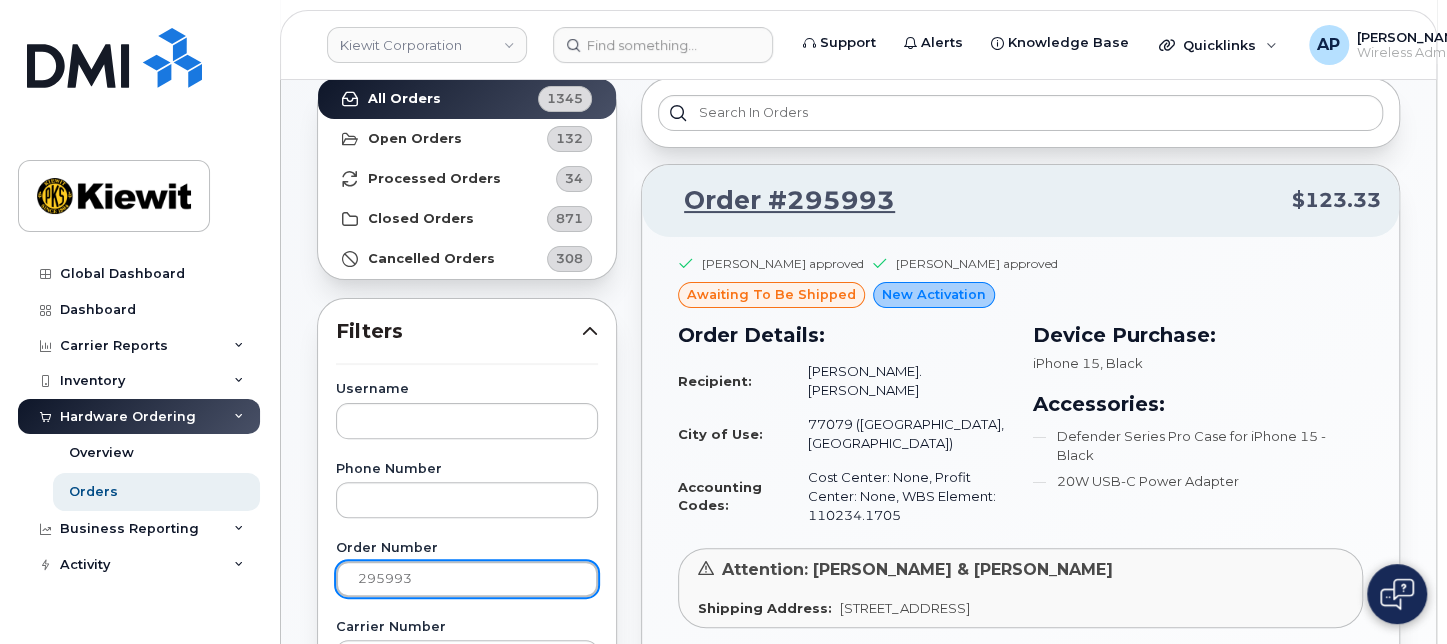 click on "295993" 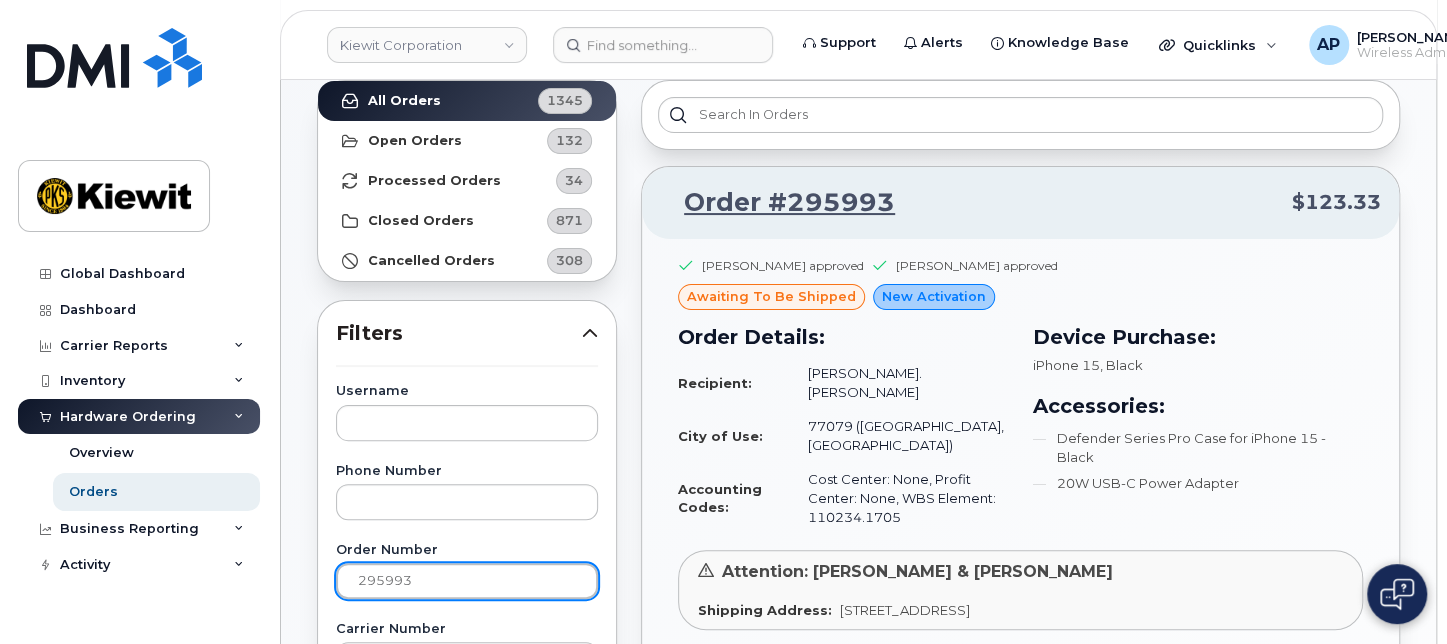 scroll, scrollTop: 0, scrollLeft: 0, axis: both 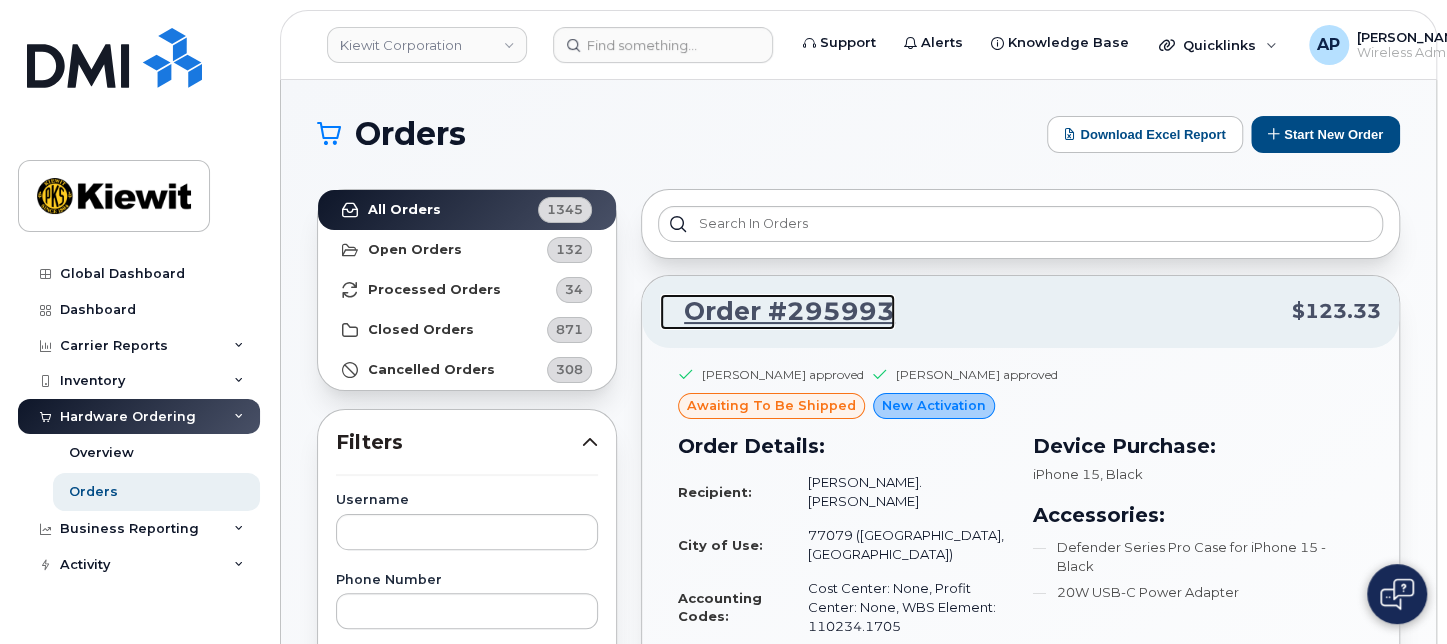 click on "Order #295993" 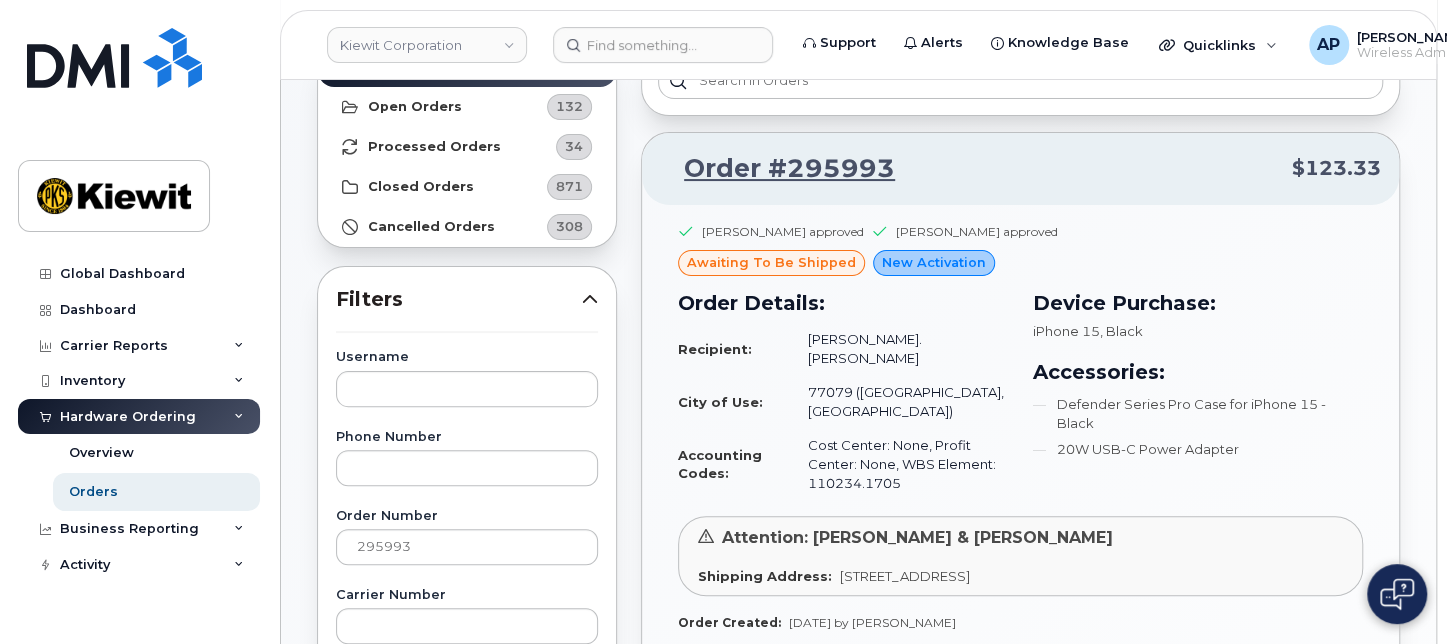 scroll, scrollTop: 333, scrollLeft: 0, axis: vertical 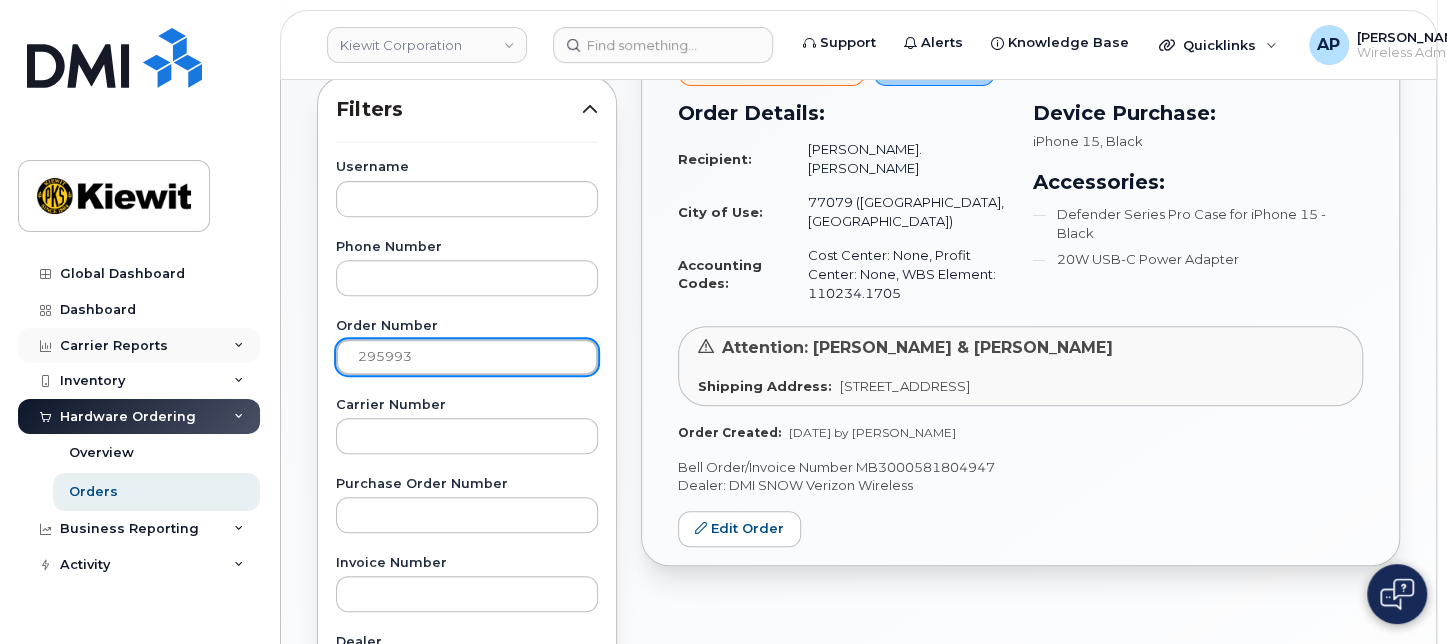 drag, startPoint x: 388, startPoint y: 341, endPoint x: 241, endPoint y: 354, distance: 147.57372 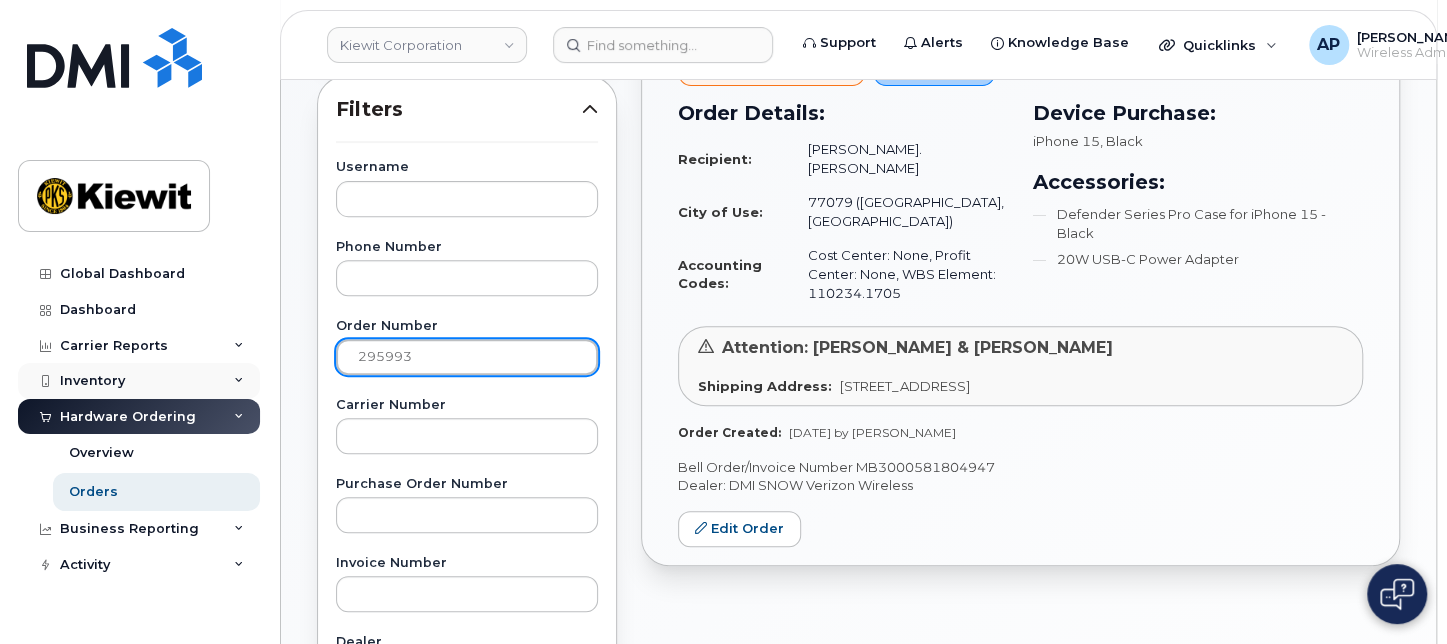 paste on "684" 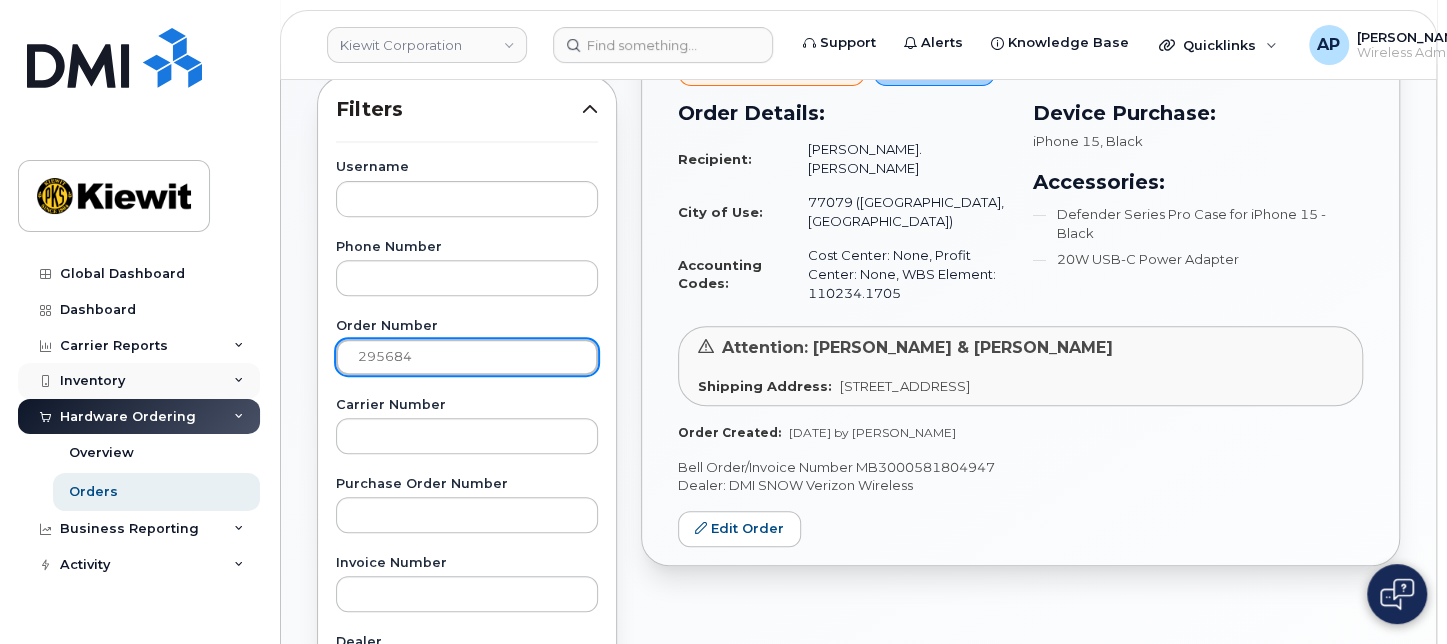 click on "Apply Filter" 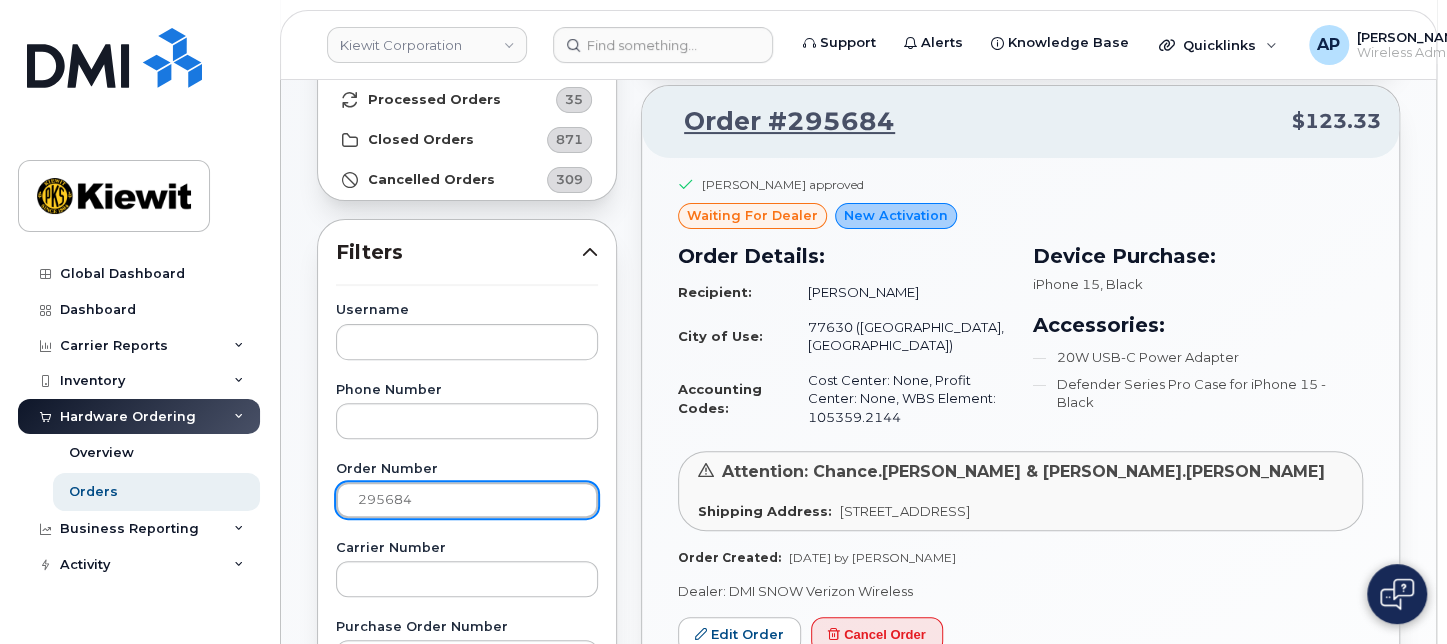 scroll, scrollTop: 111, scrollLeft: 0, axis: vertical 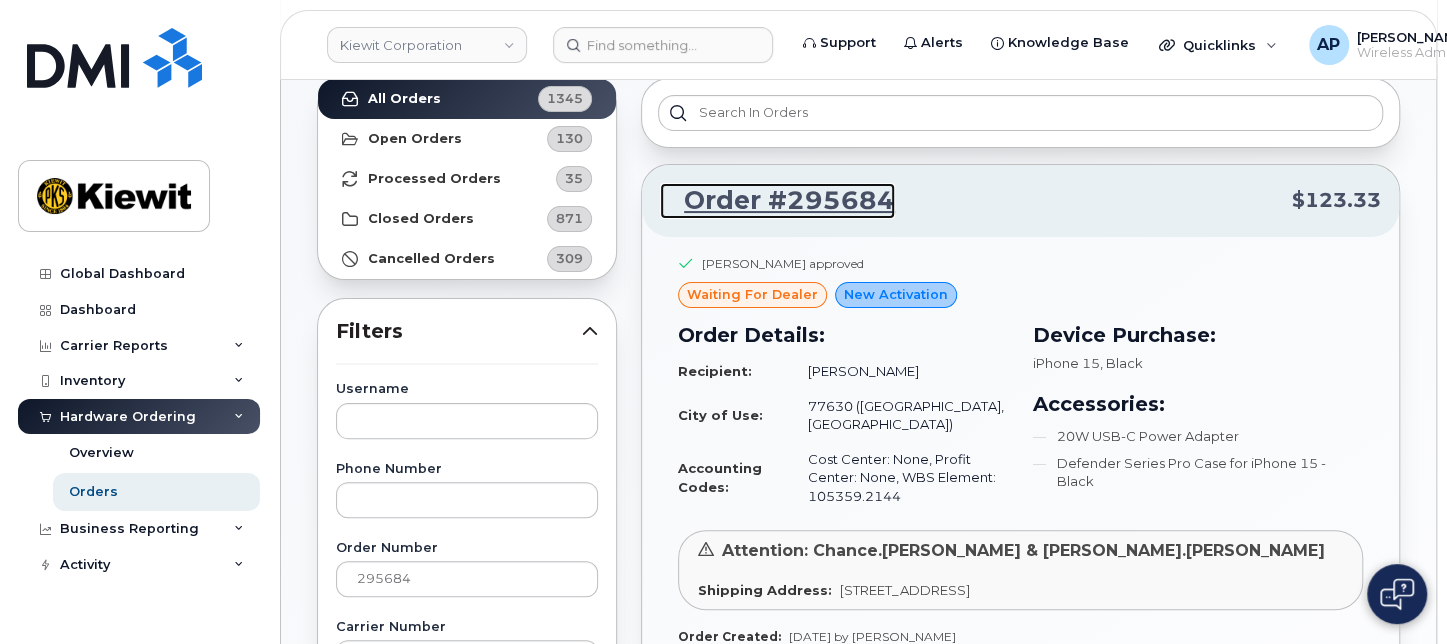 click on "Order #295684" 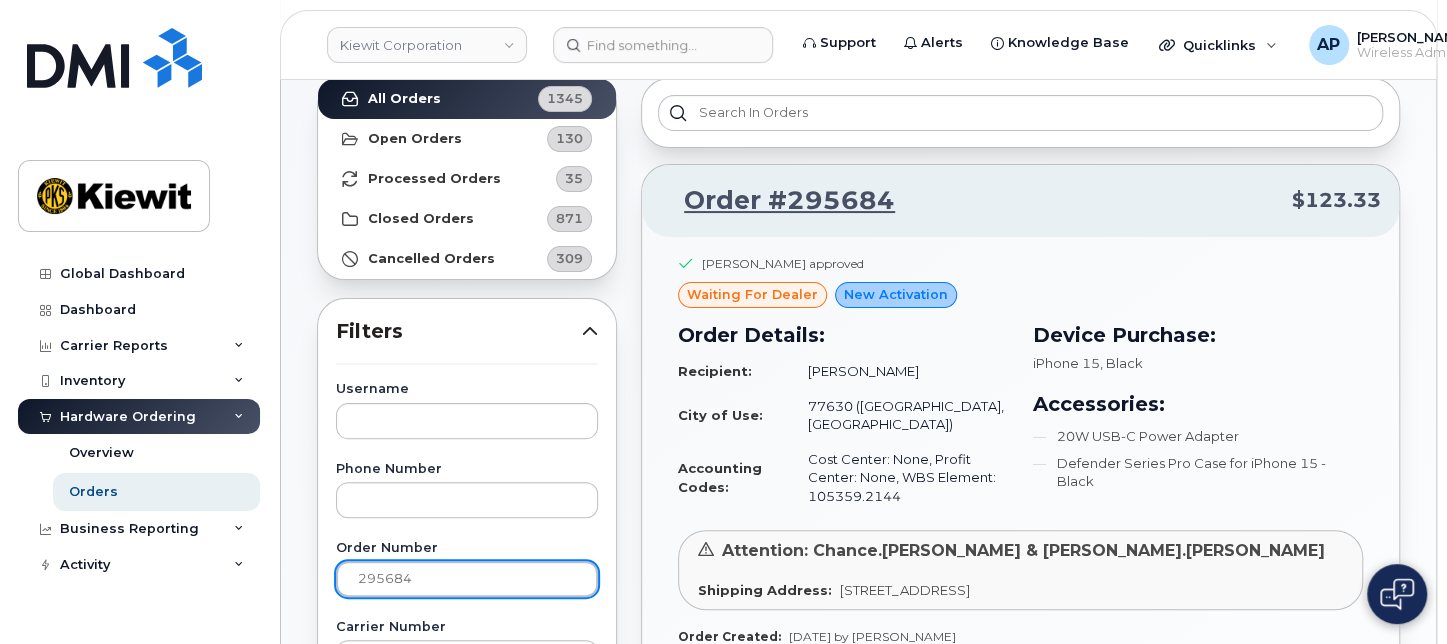 drag, startPoint x: 502, startPoint y: 580, endPoint x: 285, endPoint y: 582, distance: 217.00922 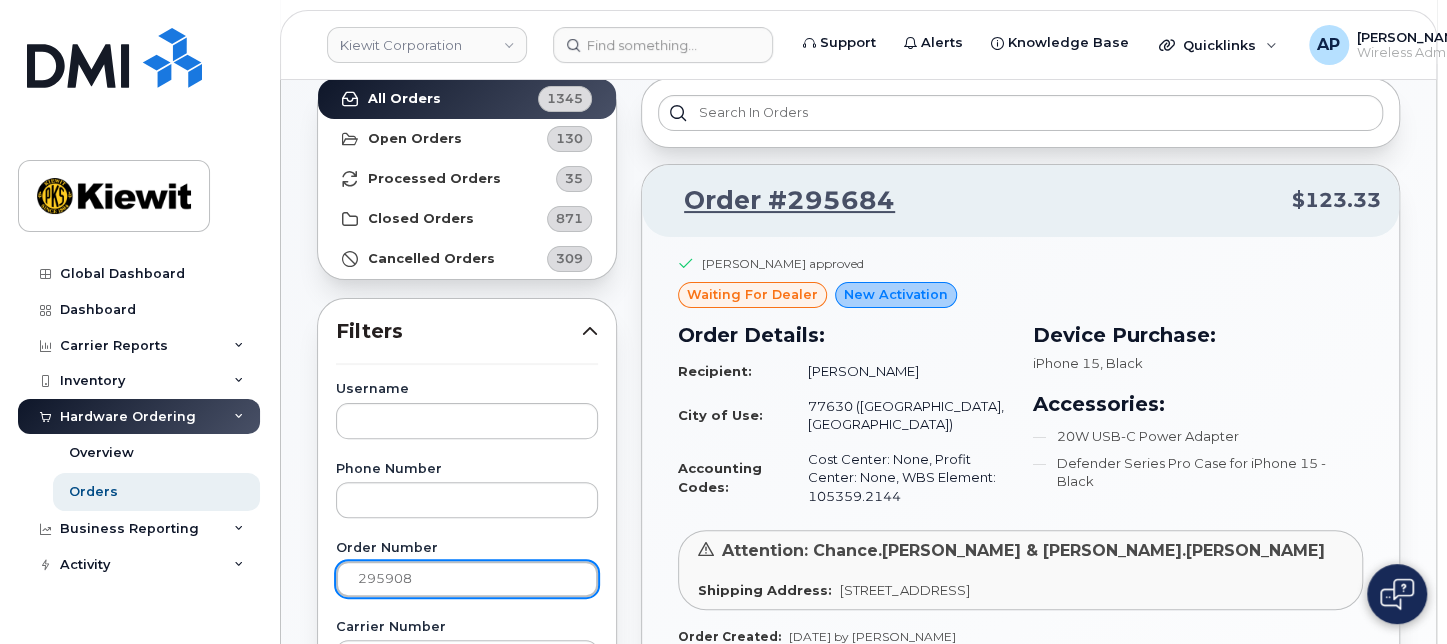 click on "Apply Filter" 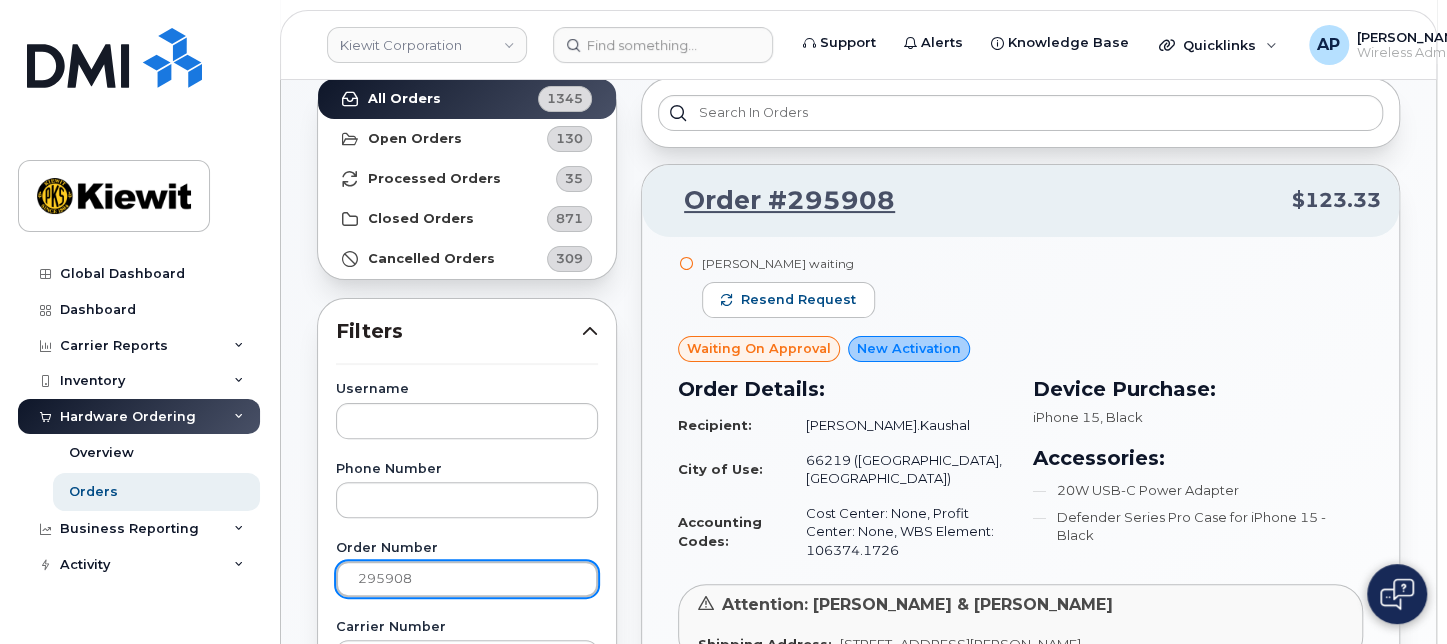 drag, startPoint x: 509, startPoint y: 567, endPoint x: 82, endPoint y: 594, distance: 427.85278 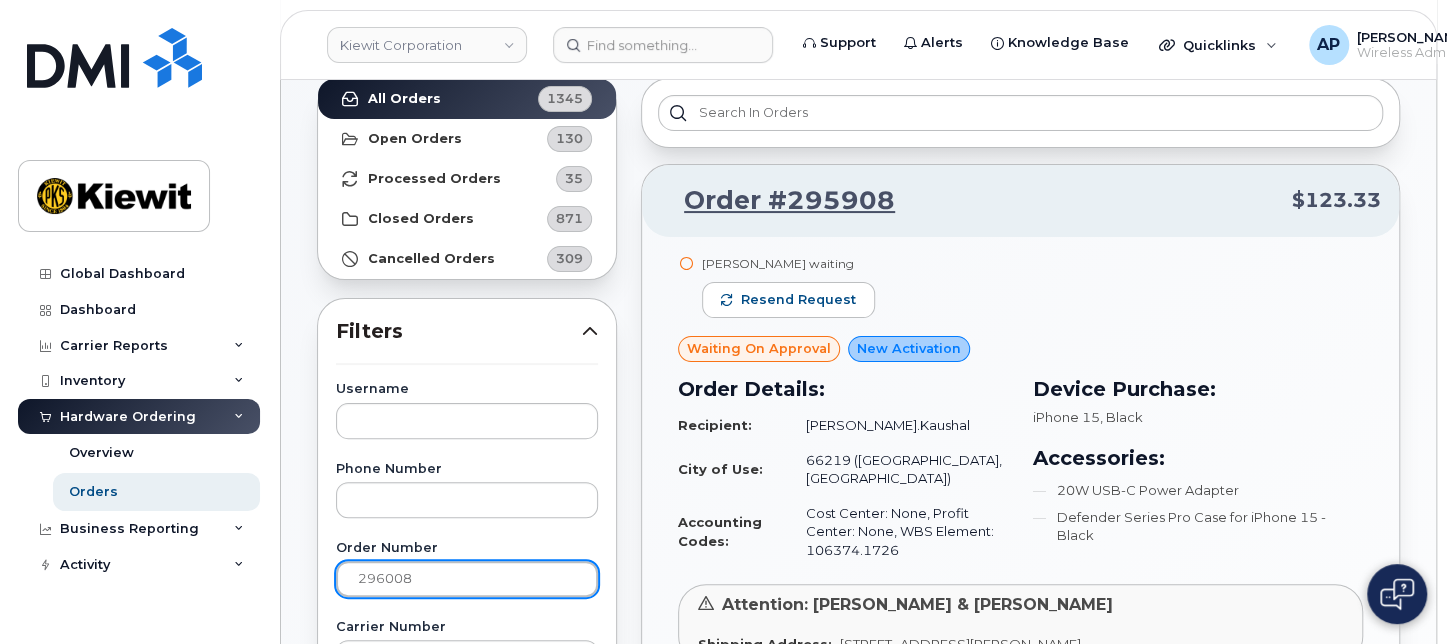 click on "Apply Filter" 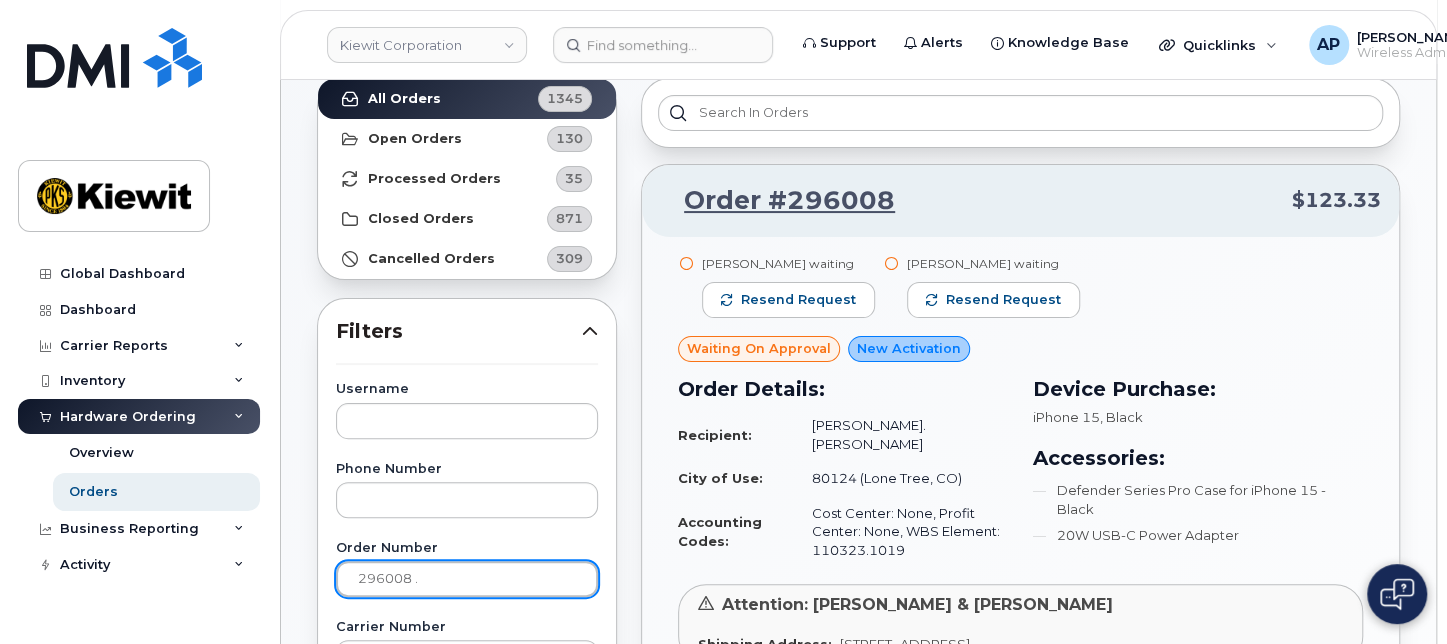 type on "296008" 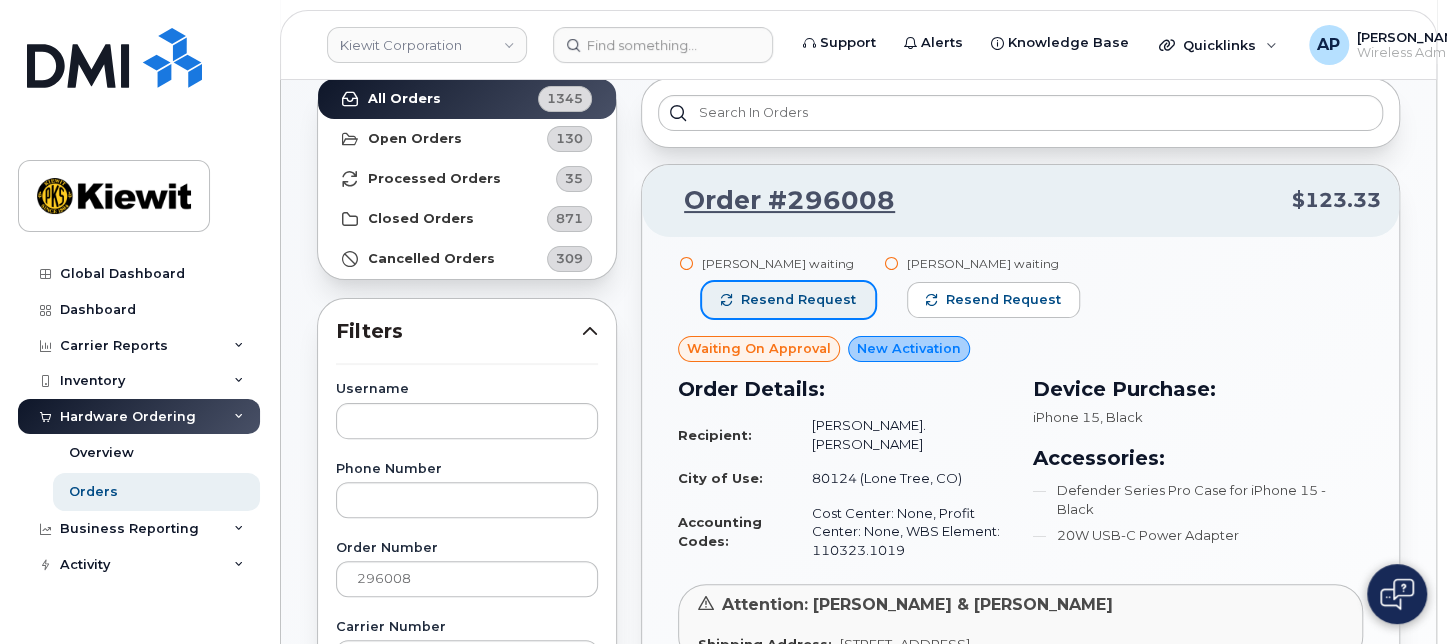 click on "Resend request" 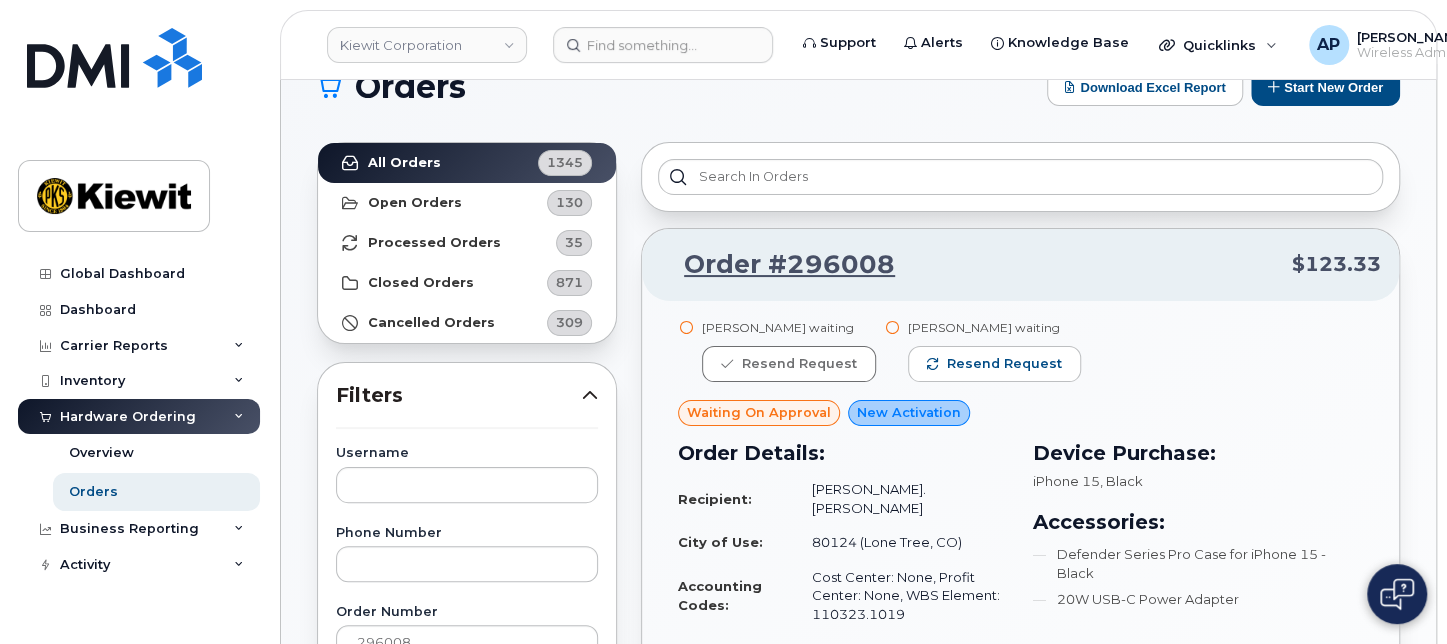 scroll, scrollTop: 0, scrollLeft: 0, axis: both 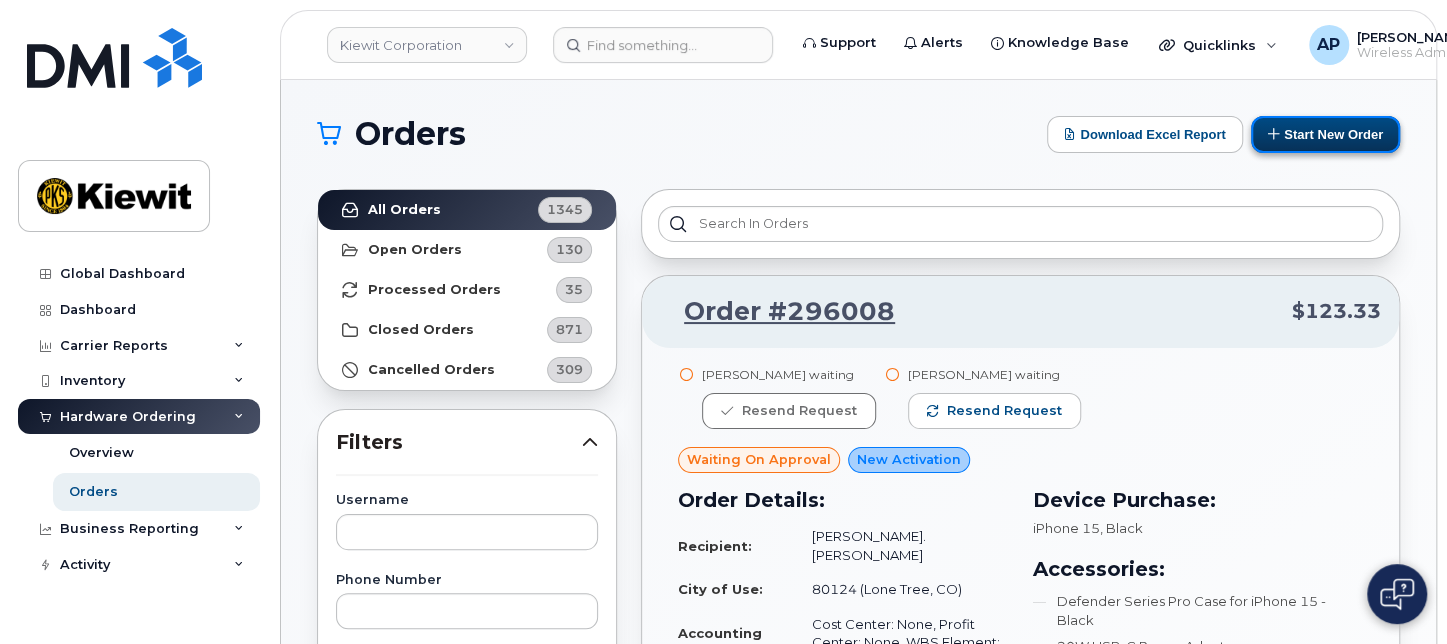 click on "Start New Order" 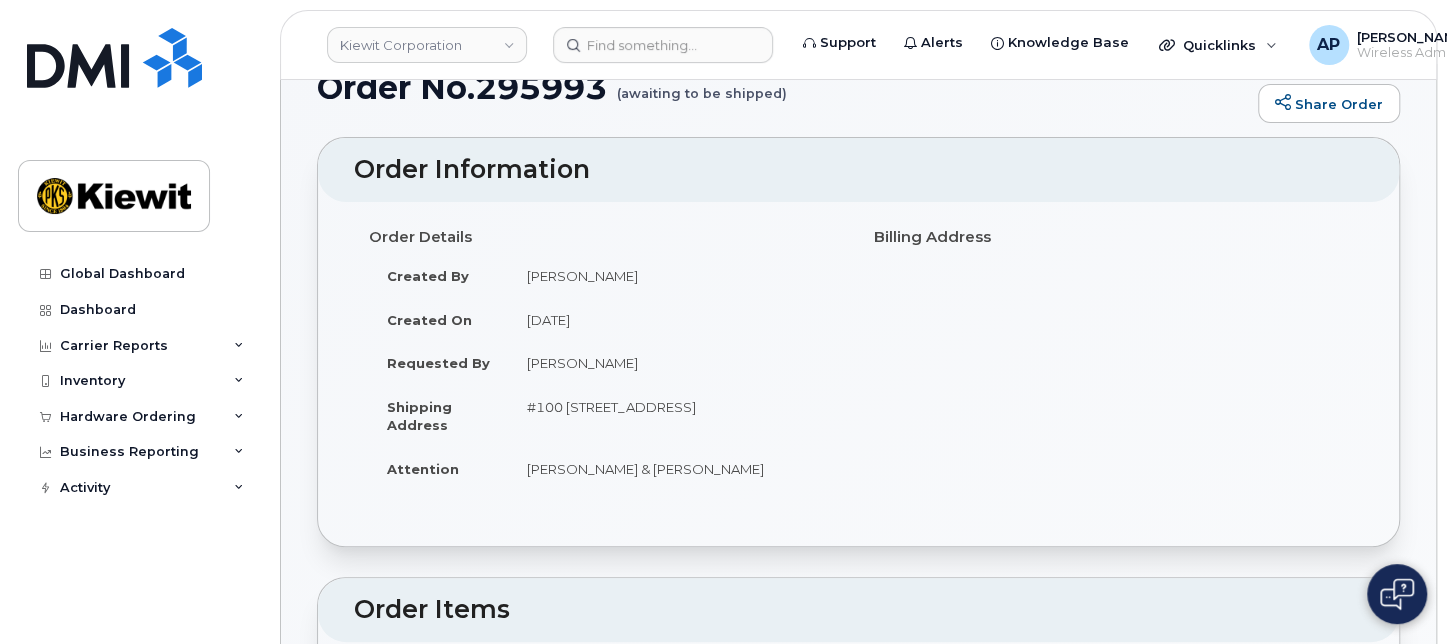 scroll, scrollTop: 0, scrollLeft: 0, axis: both 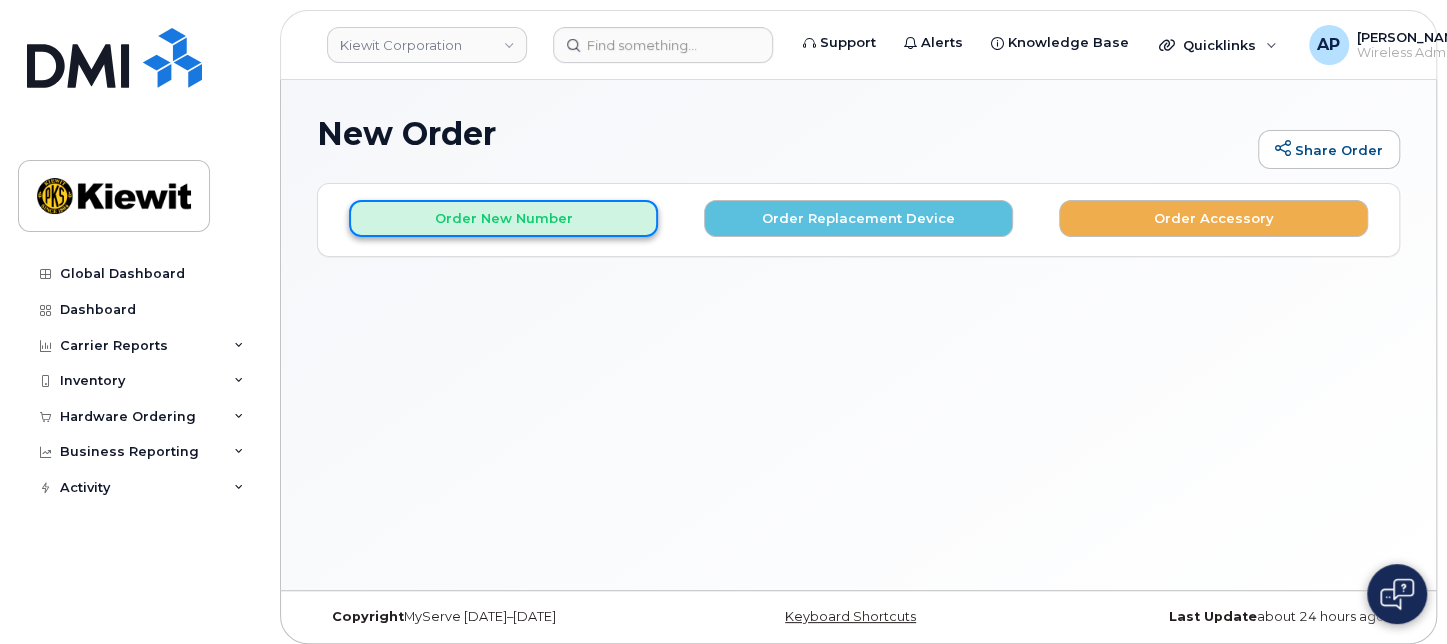 click on "Order New Number" 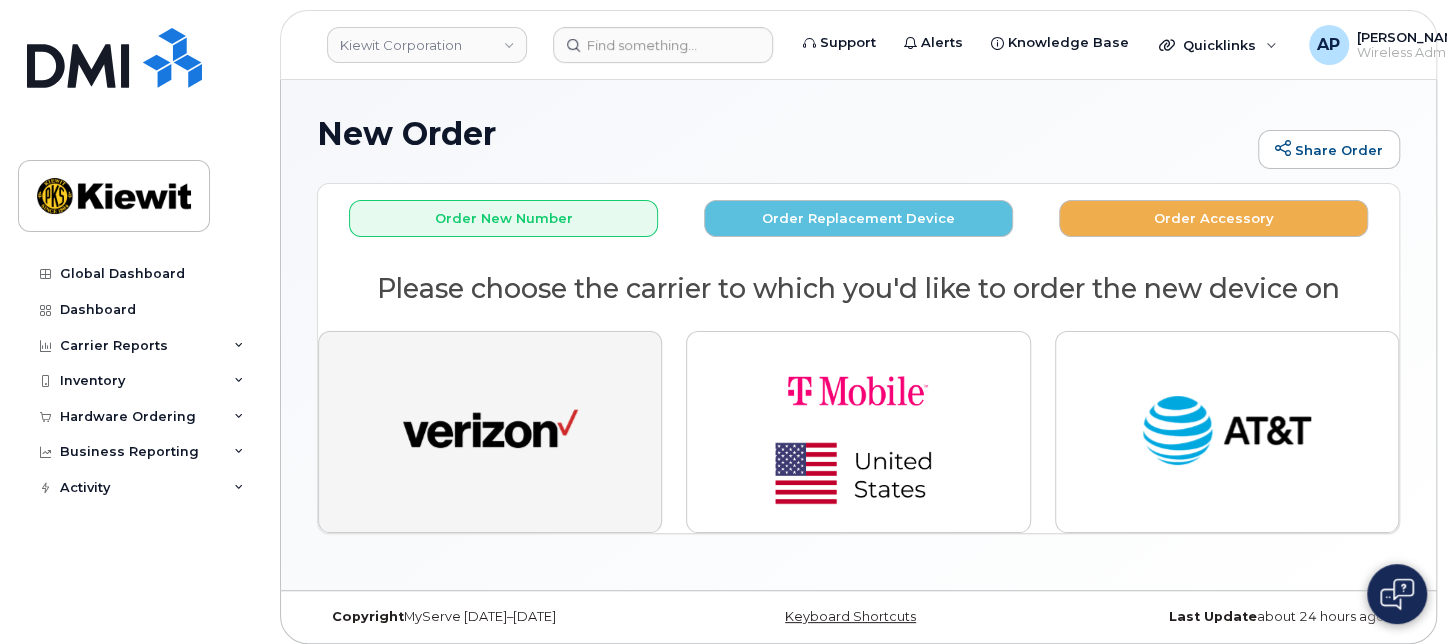 click 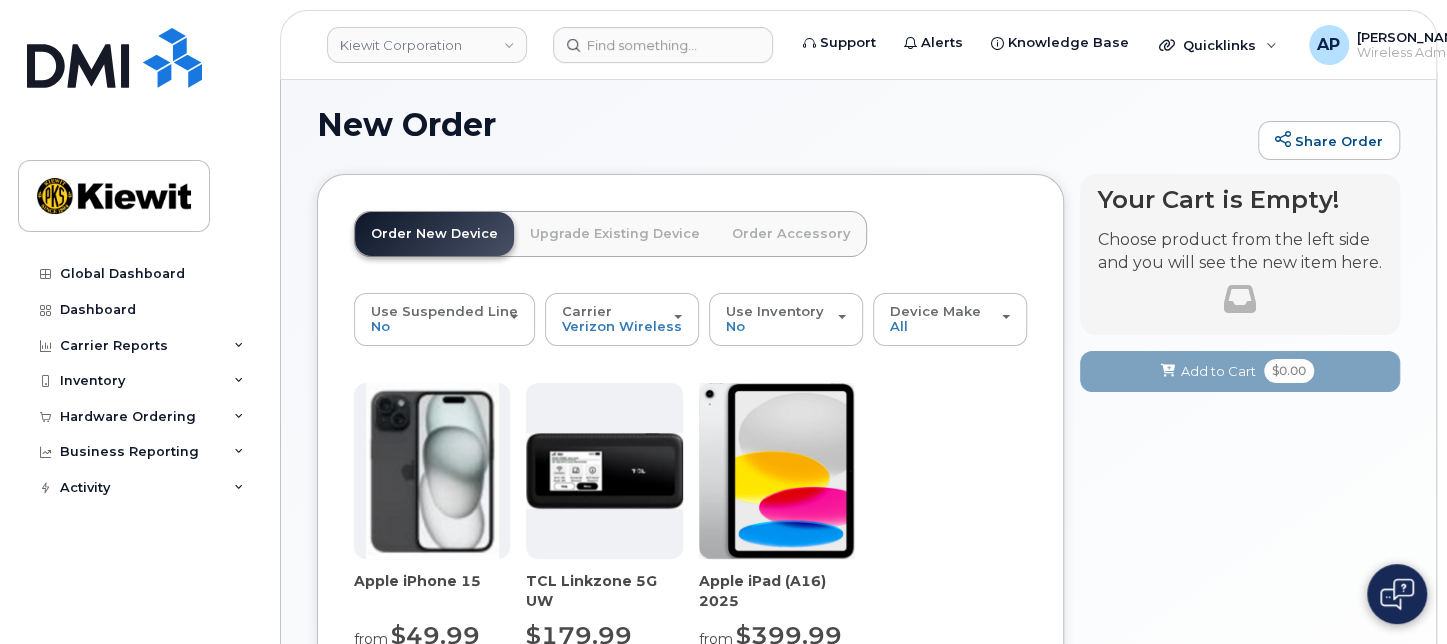 scroll, scrollTop: 120, scrollLeft: 0, axis: vertical 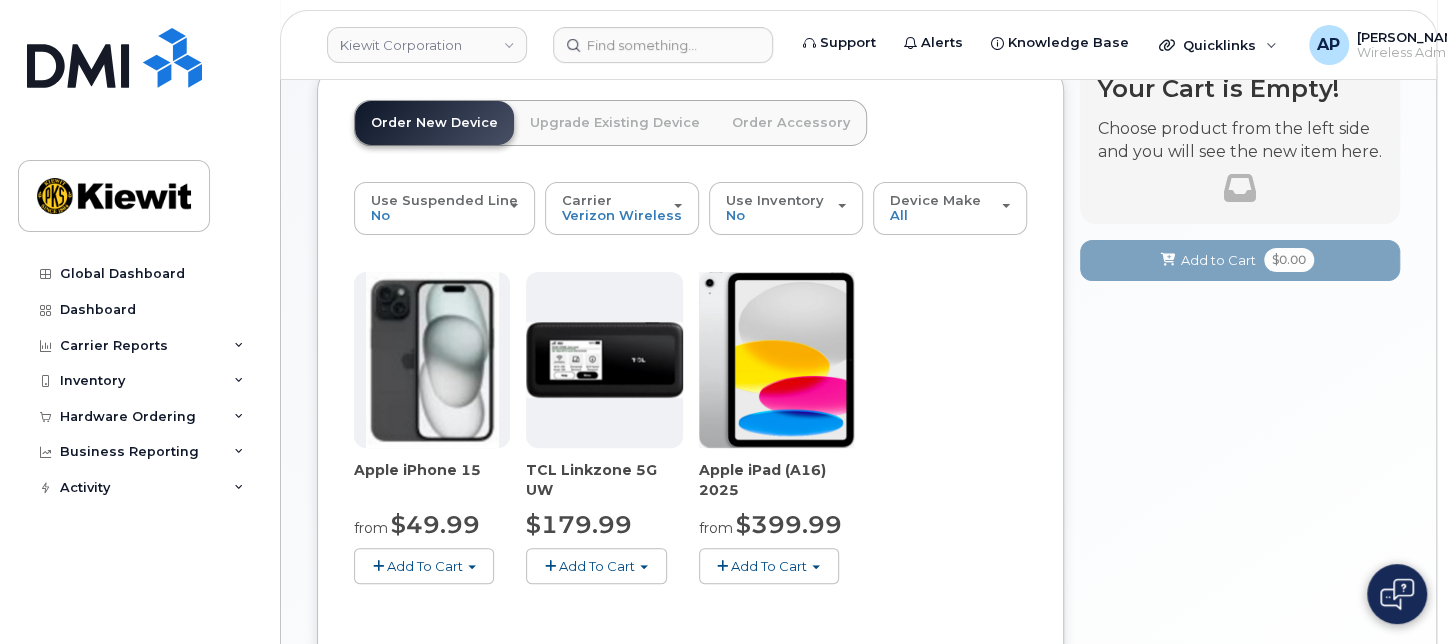 click on "Add To Cart" 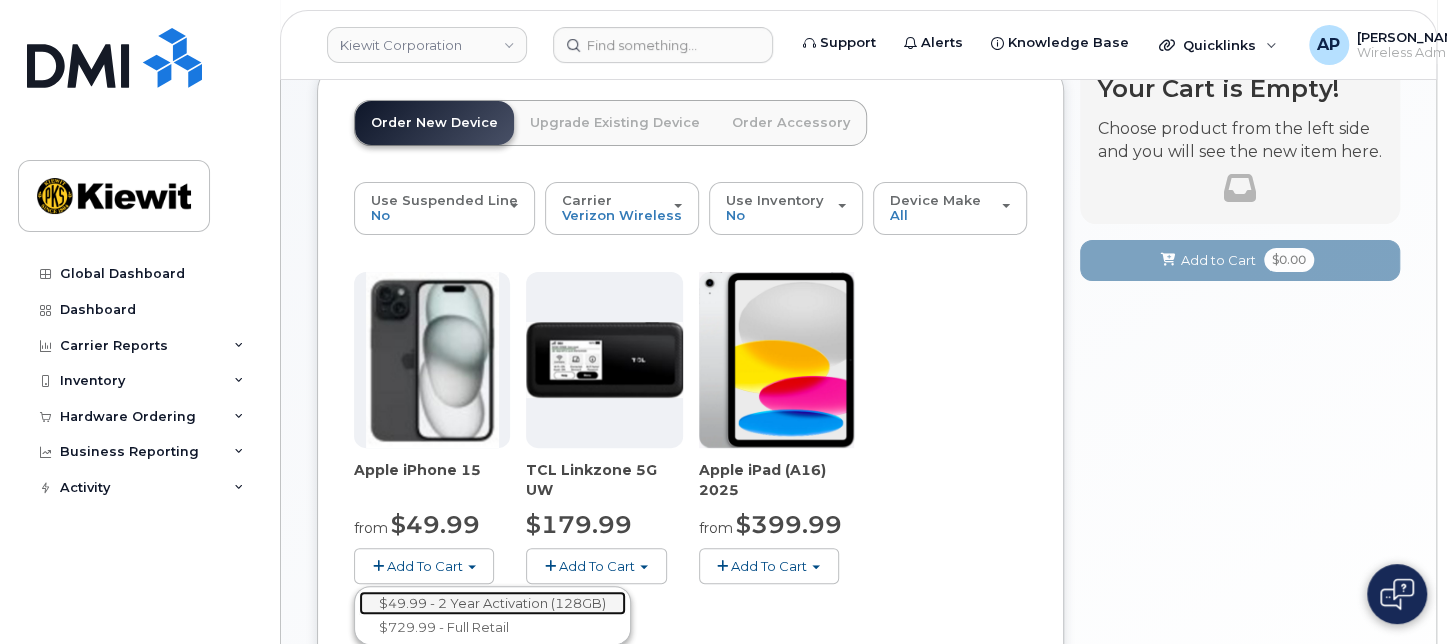 click on "$49.99 - 2 Year Activation (128GB)" 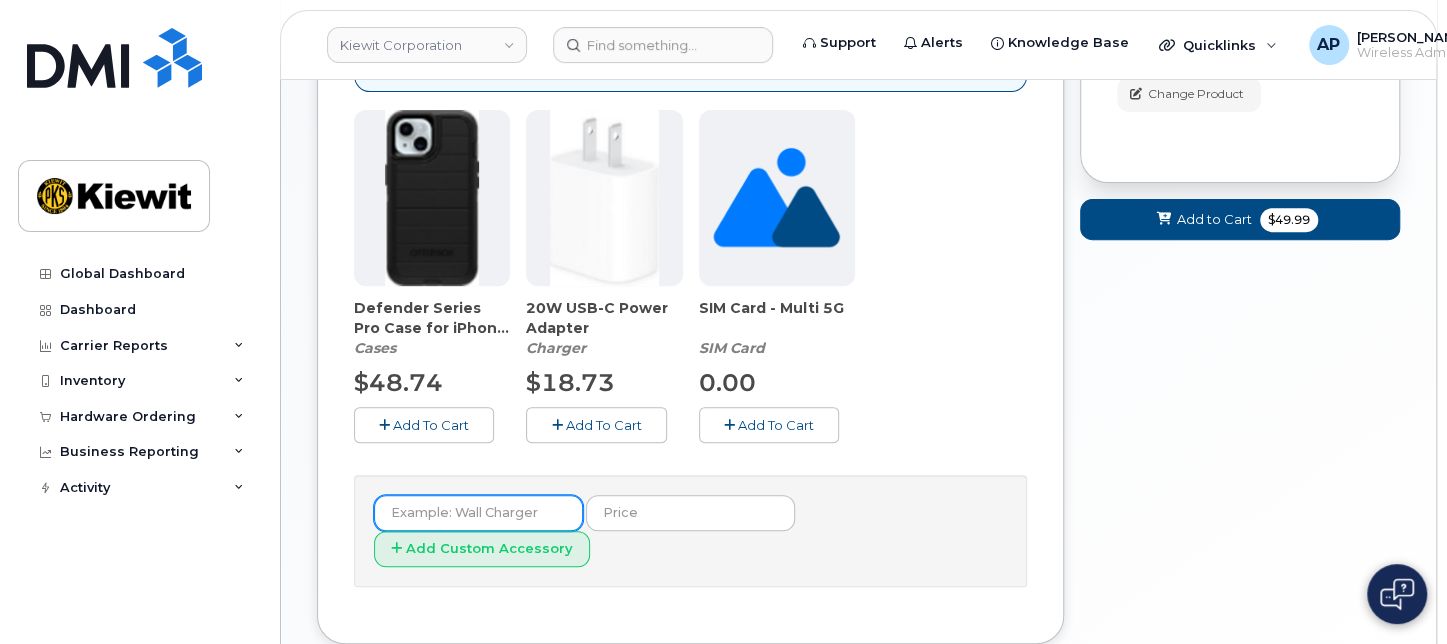 scroll, scrollTop: 431, scrollLeft: 0, axis: vertical 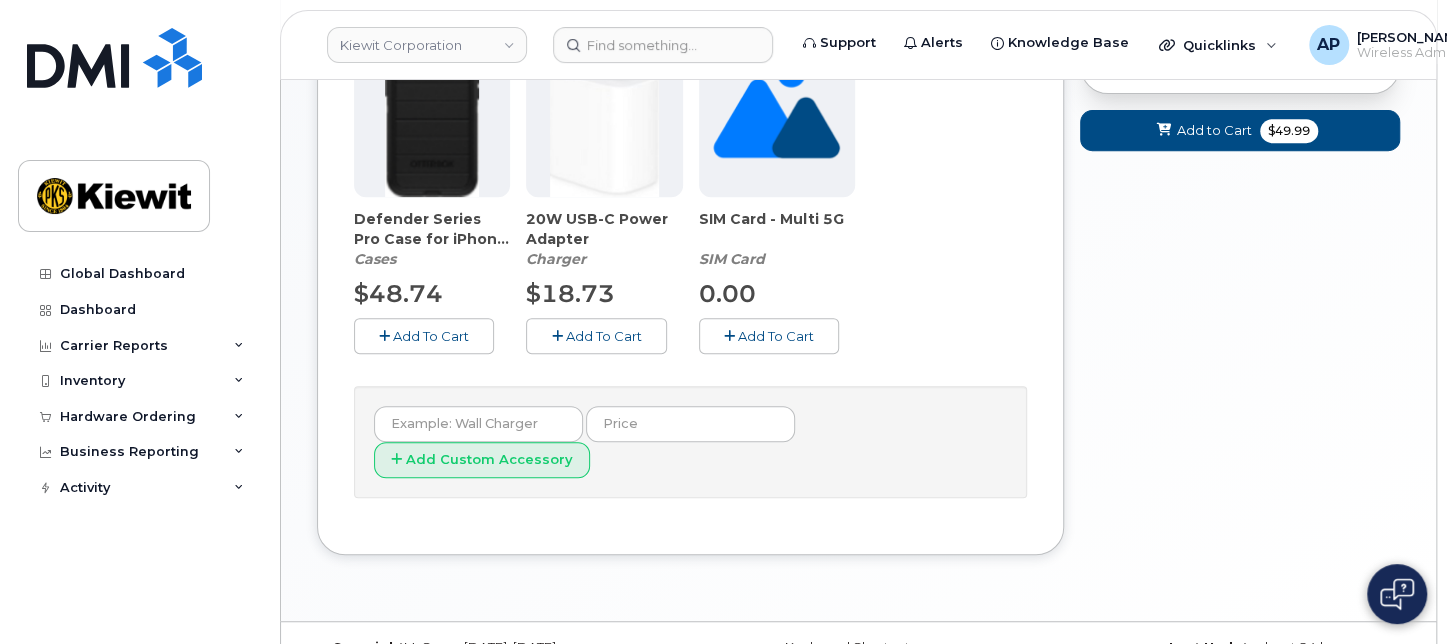click on "Add To Cart" 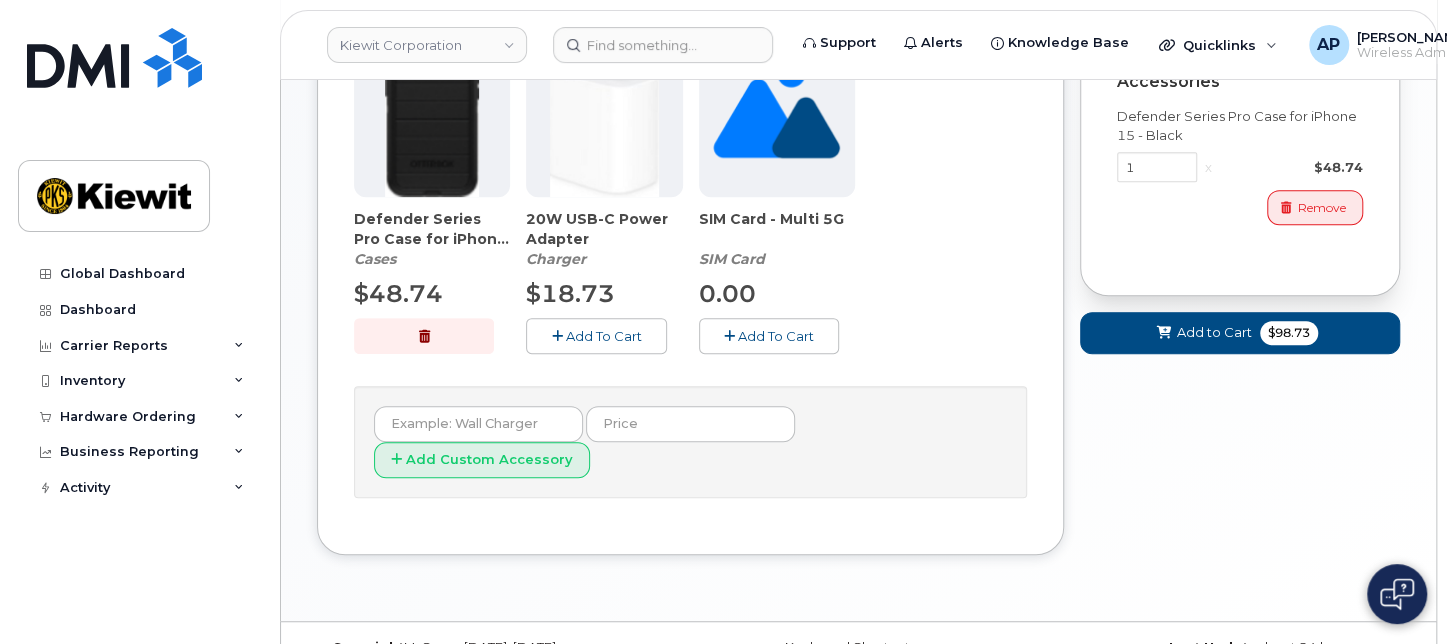 click on "Add To Cart" 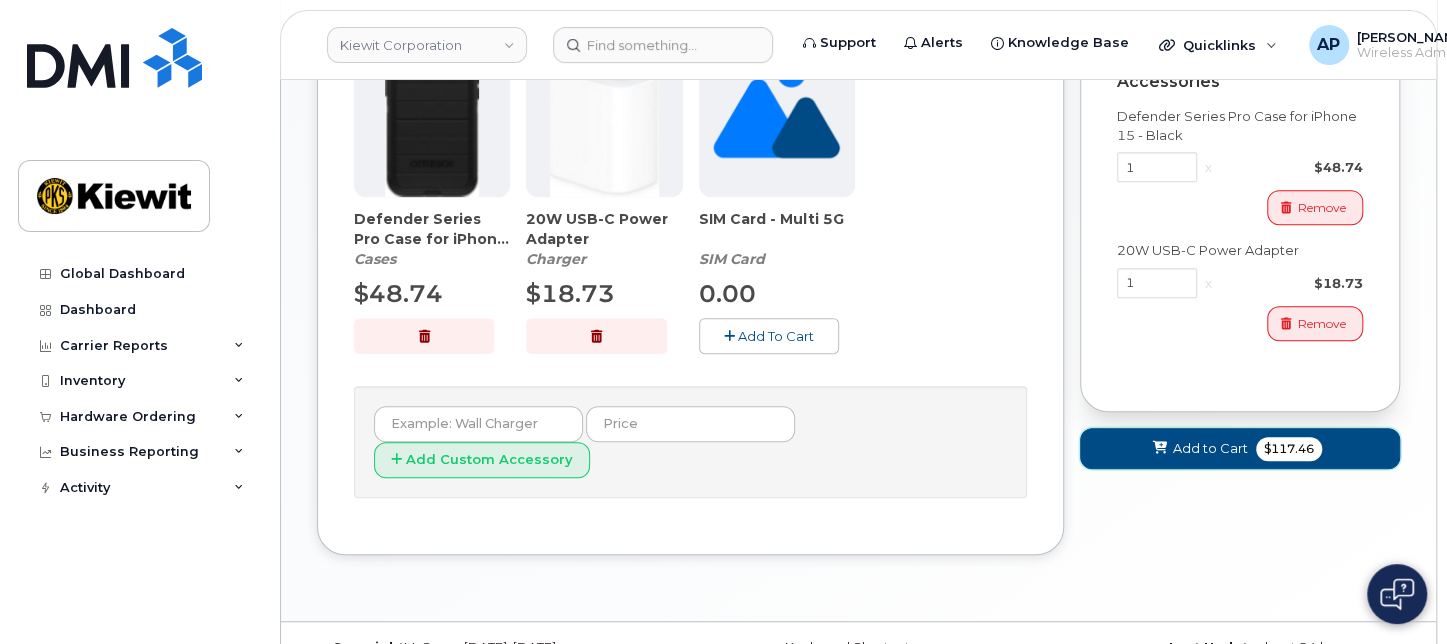 click on "Add to Cart" 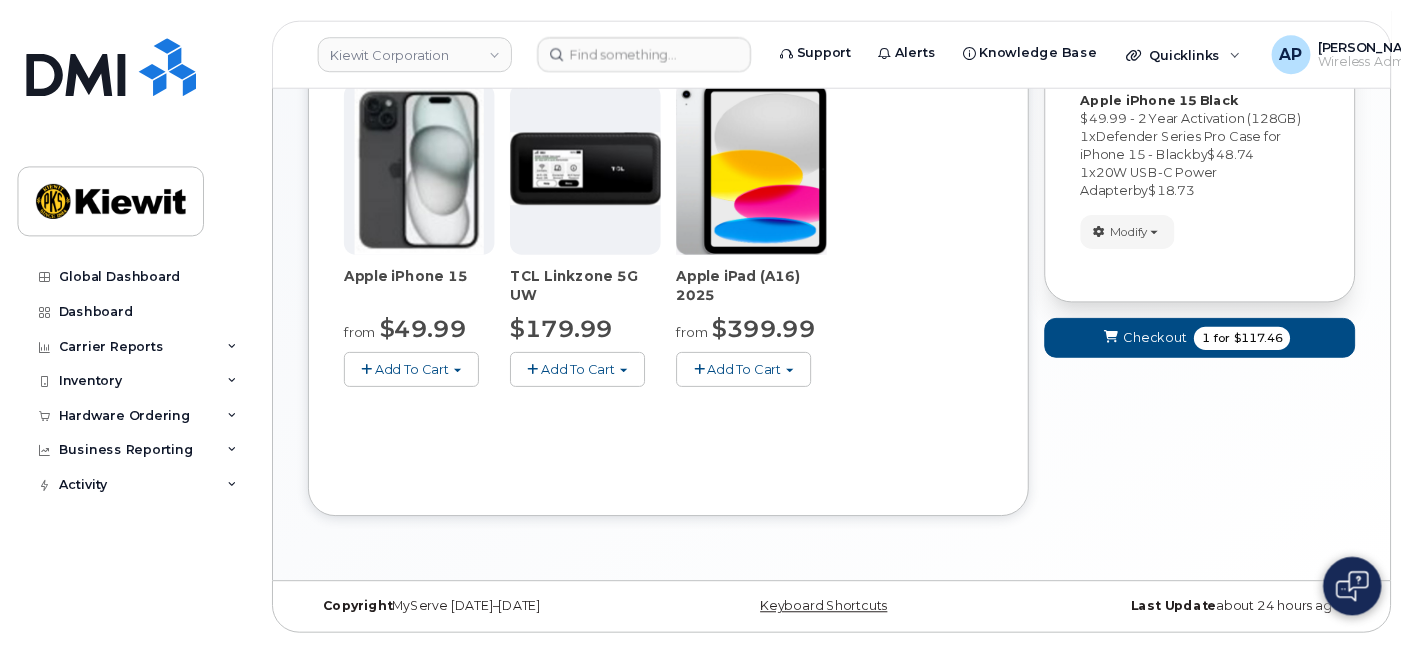 scroll, scrollTop: 317, scrollLeft: 0, axis: vertical 